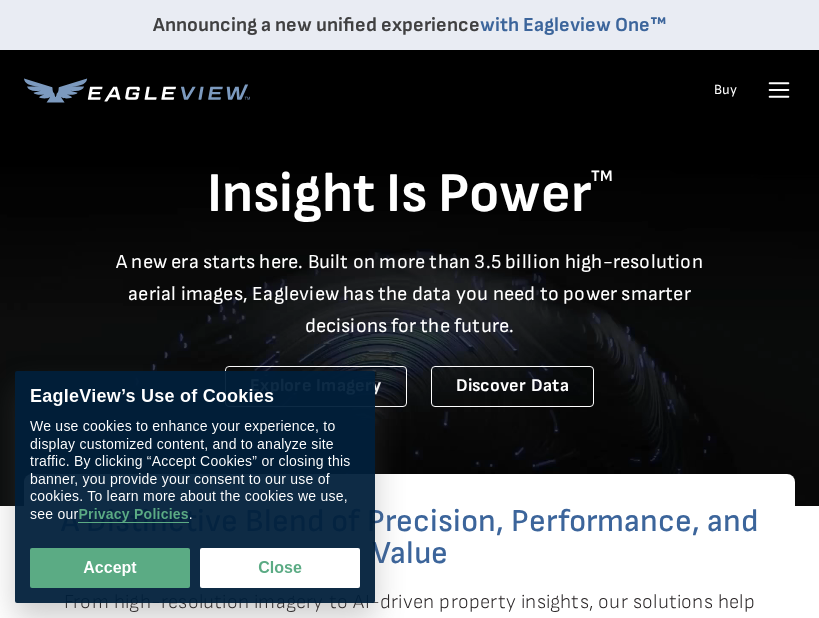 scroll, scrollTop: 0, scrollLeft: 0, axis: both 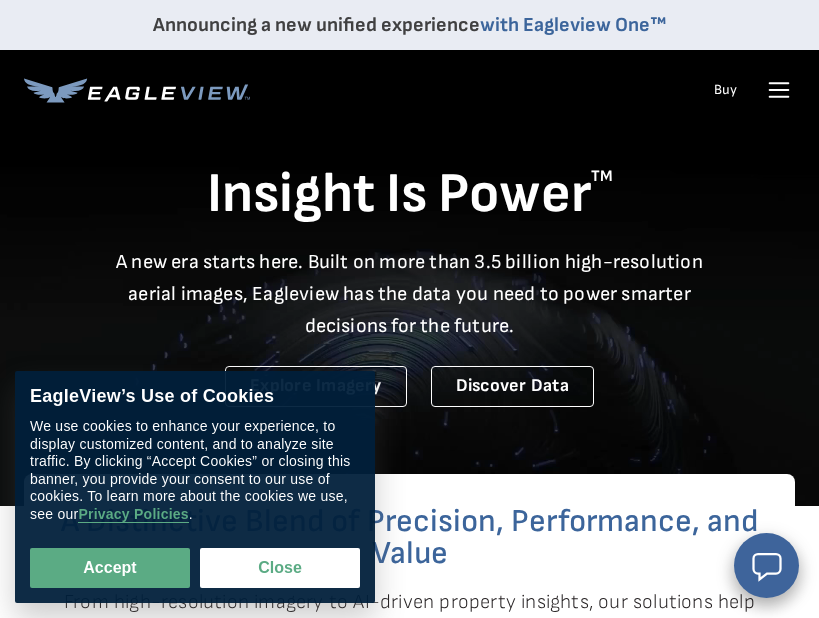 click 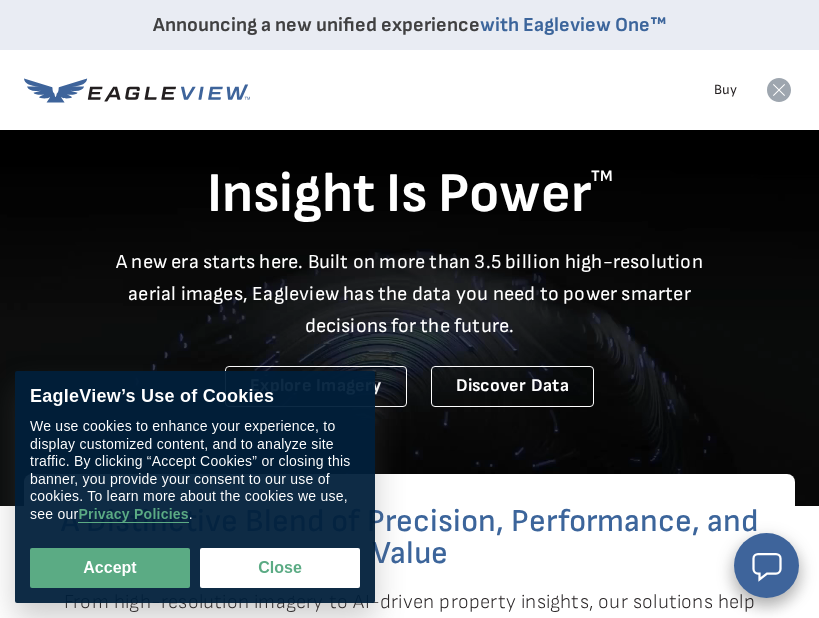 click 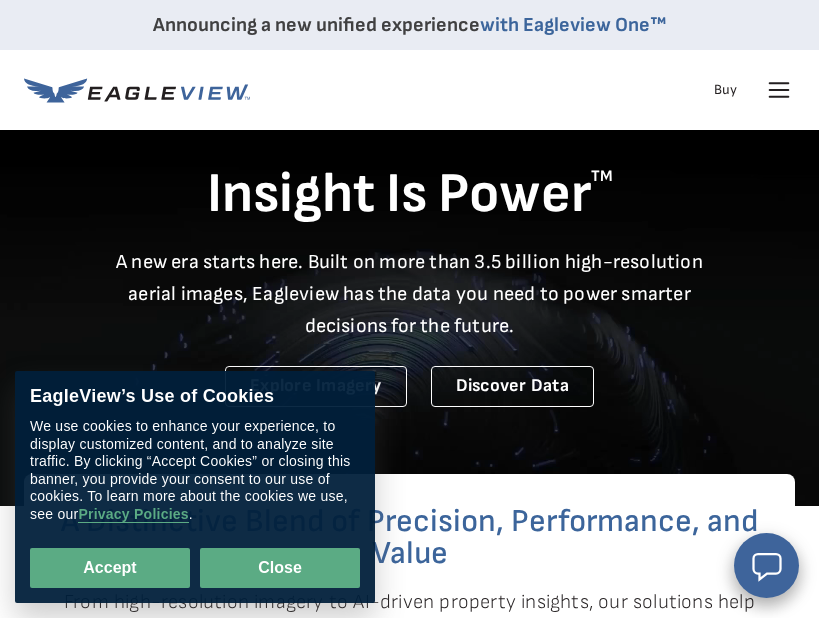 click on "Close" at bounding box center [280, 568] 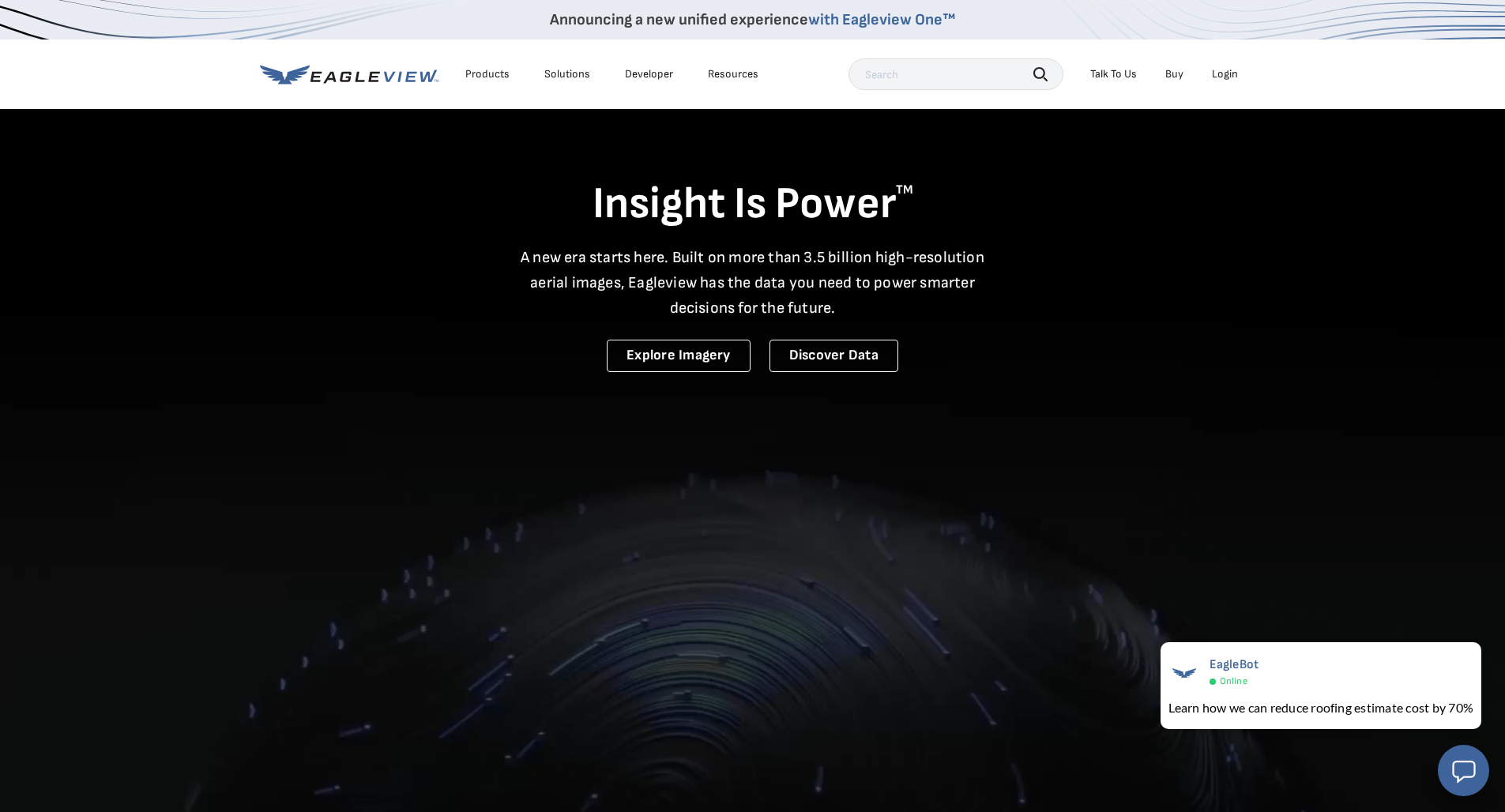 click on "Login" at bounding box center [1225, 74] 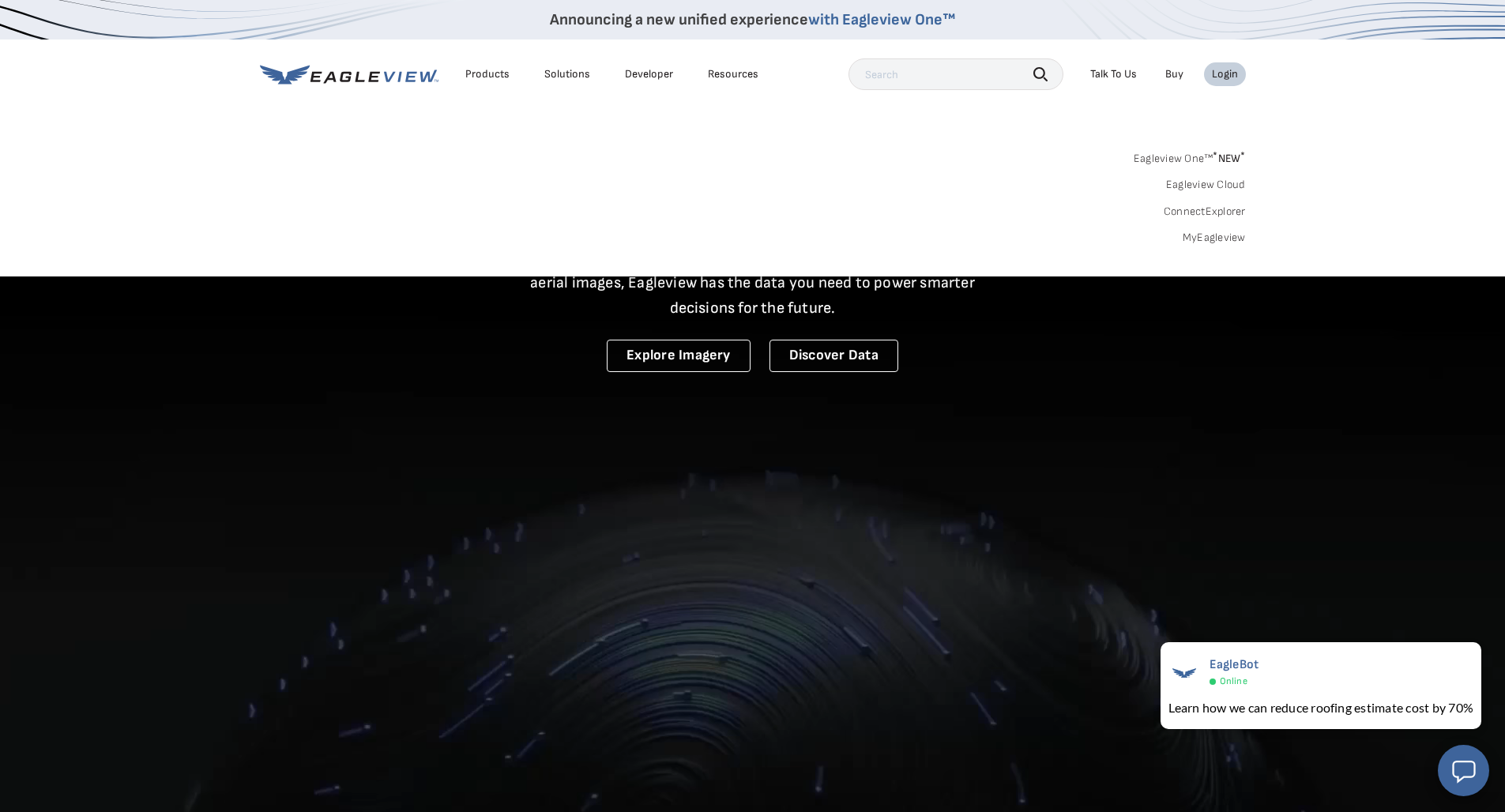click on "MyEagleview" at bounding box center (1214, 238) 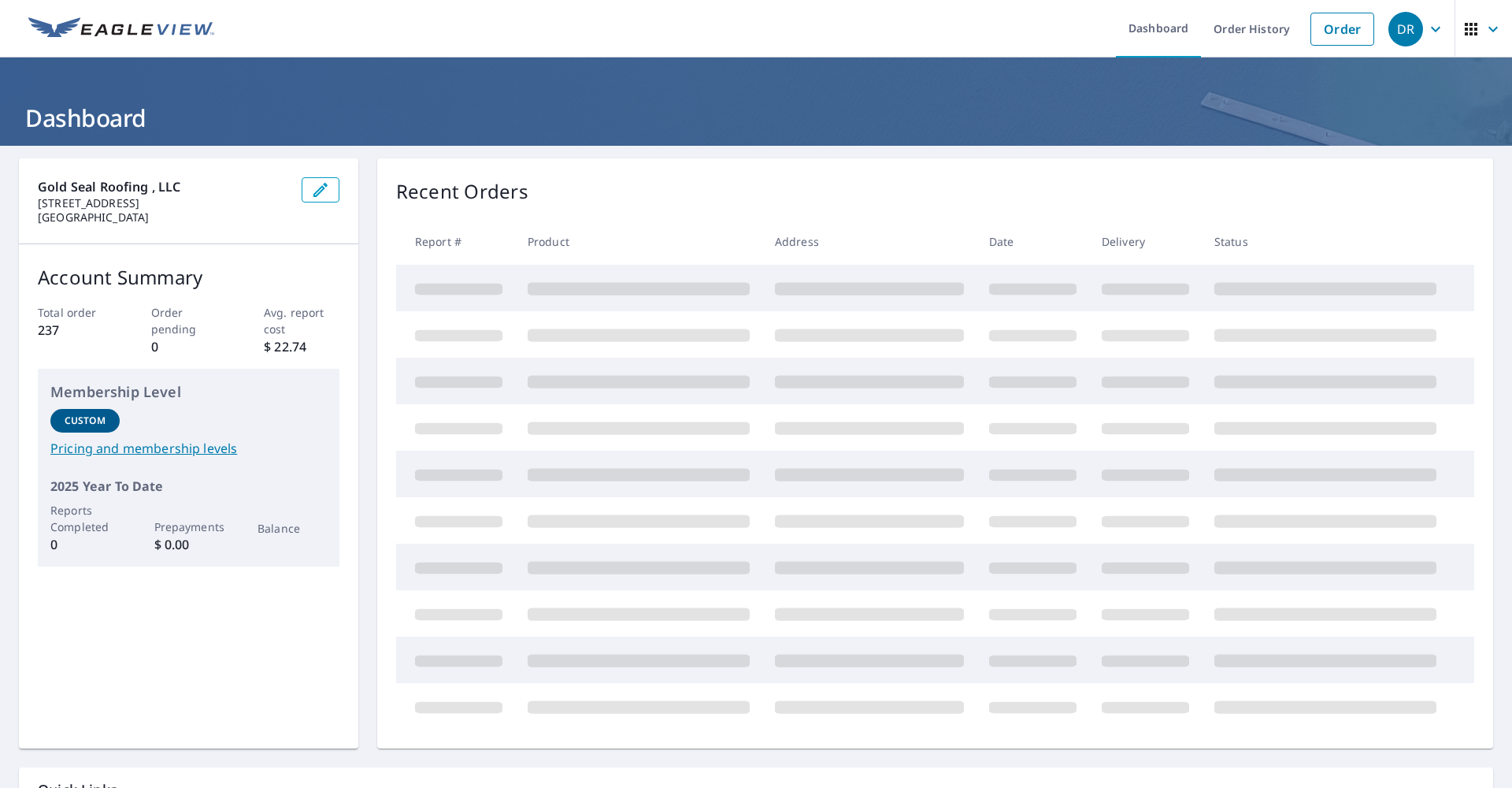 scroll, scrollTop: 0, scrollLeft: 0, axis: both 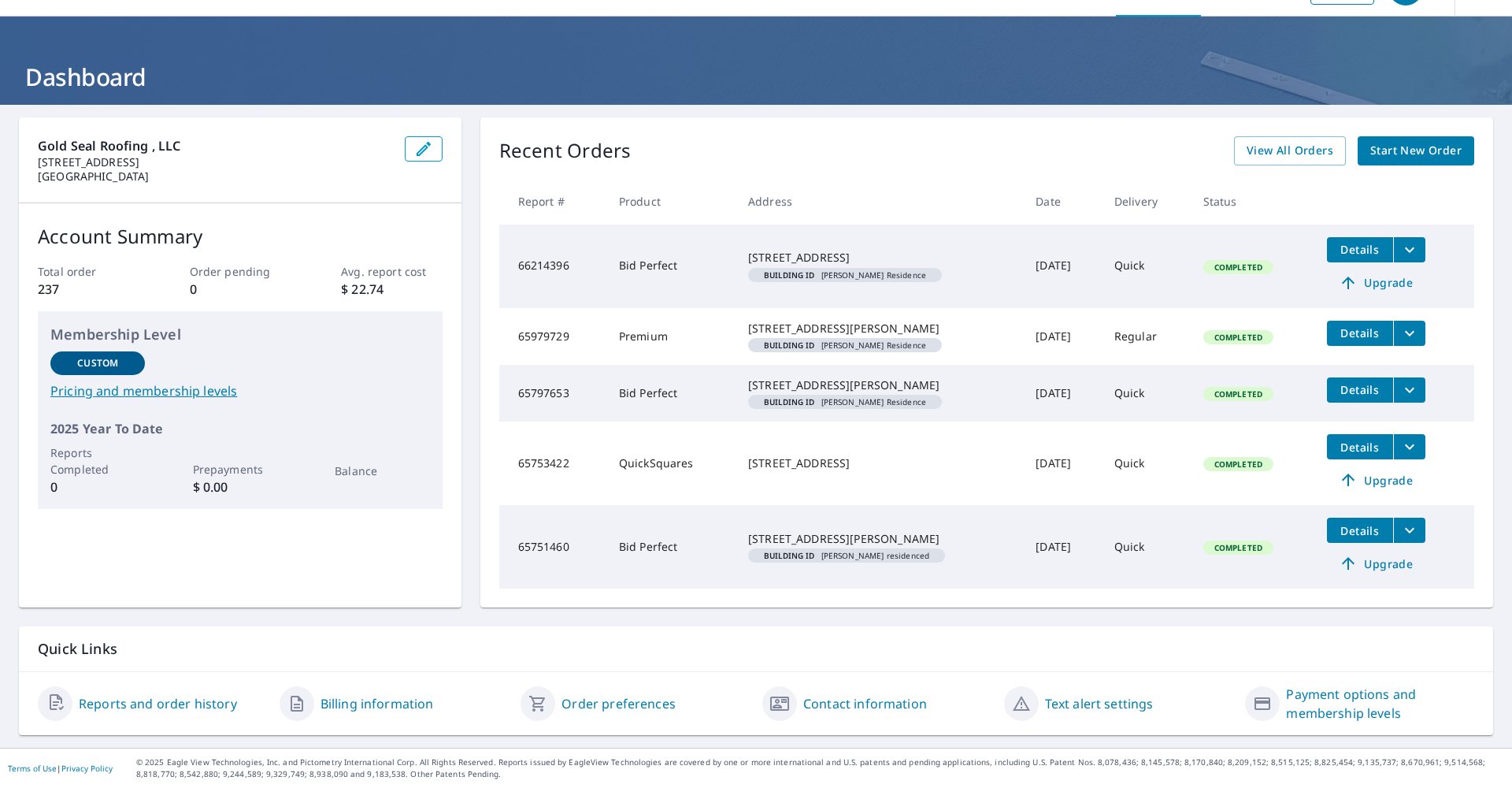 click on "Reports and order history" at bounding box center (158, 704) 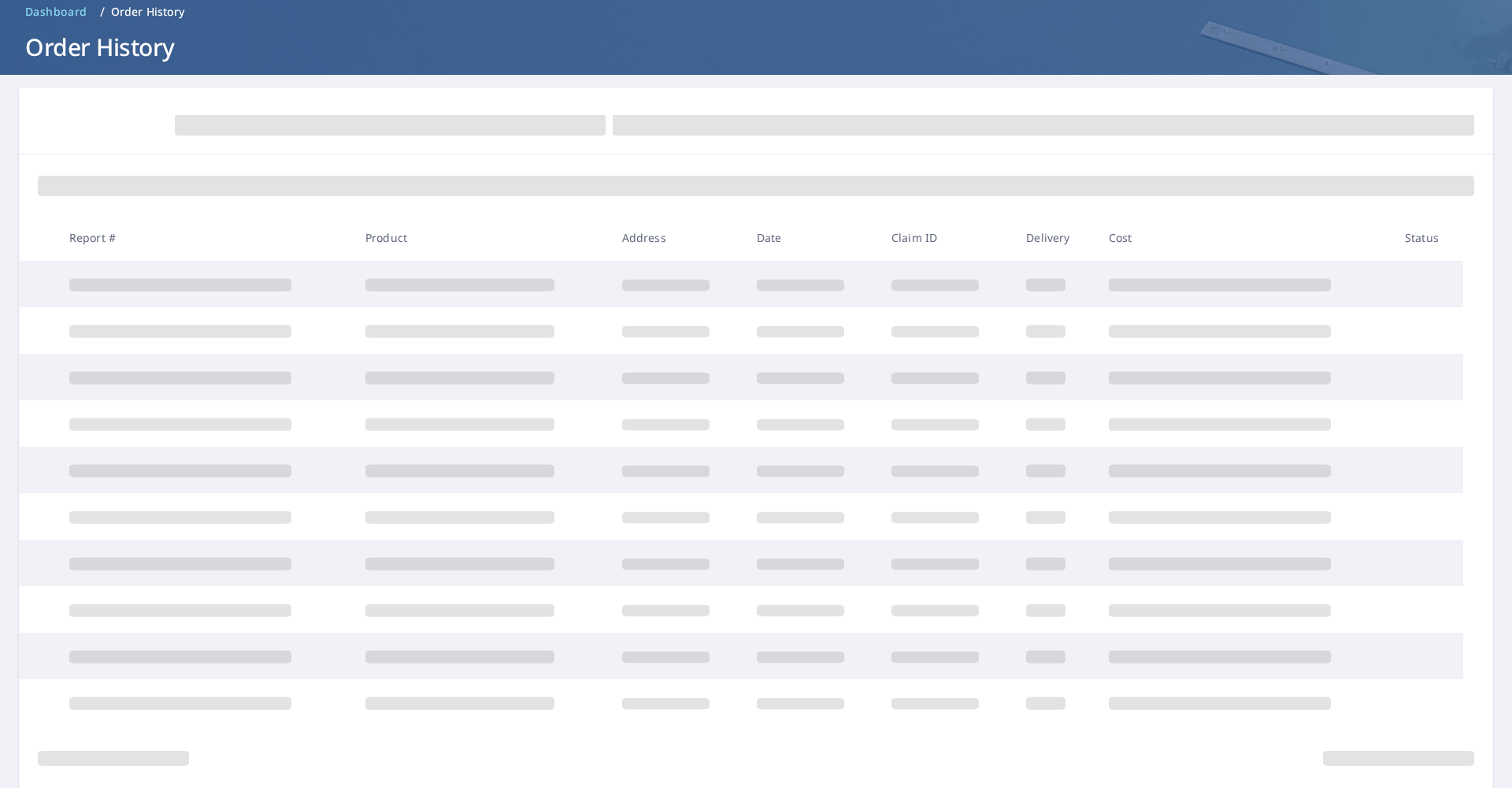 scroll, scrollTop: 9, scrollLeft: 0, axis: vertical 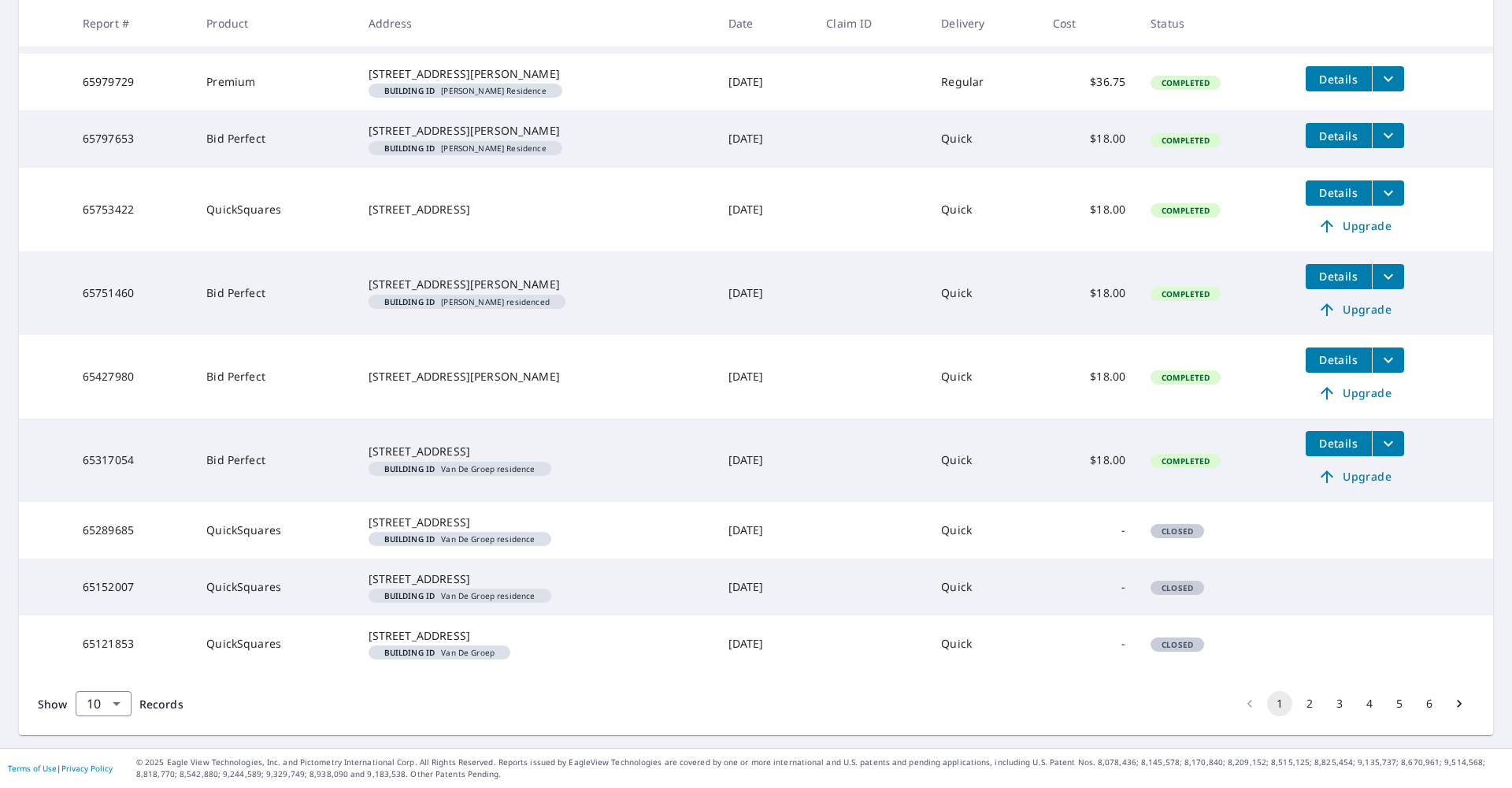 click on "6" at bounding box center (1429, 704) 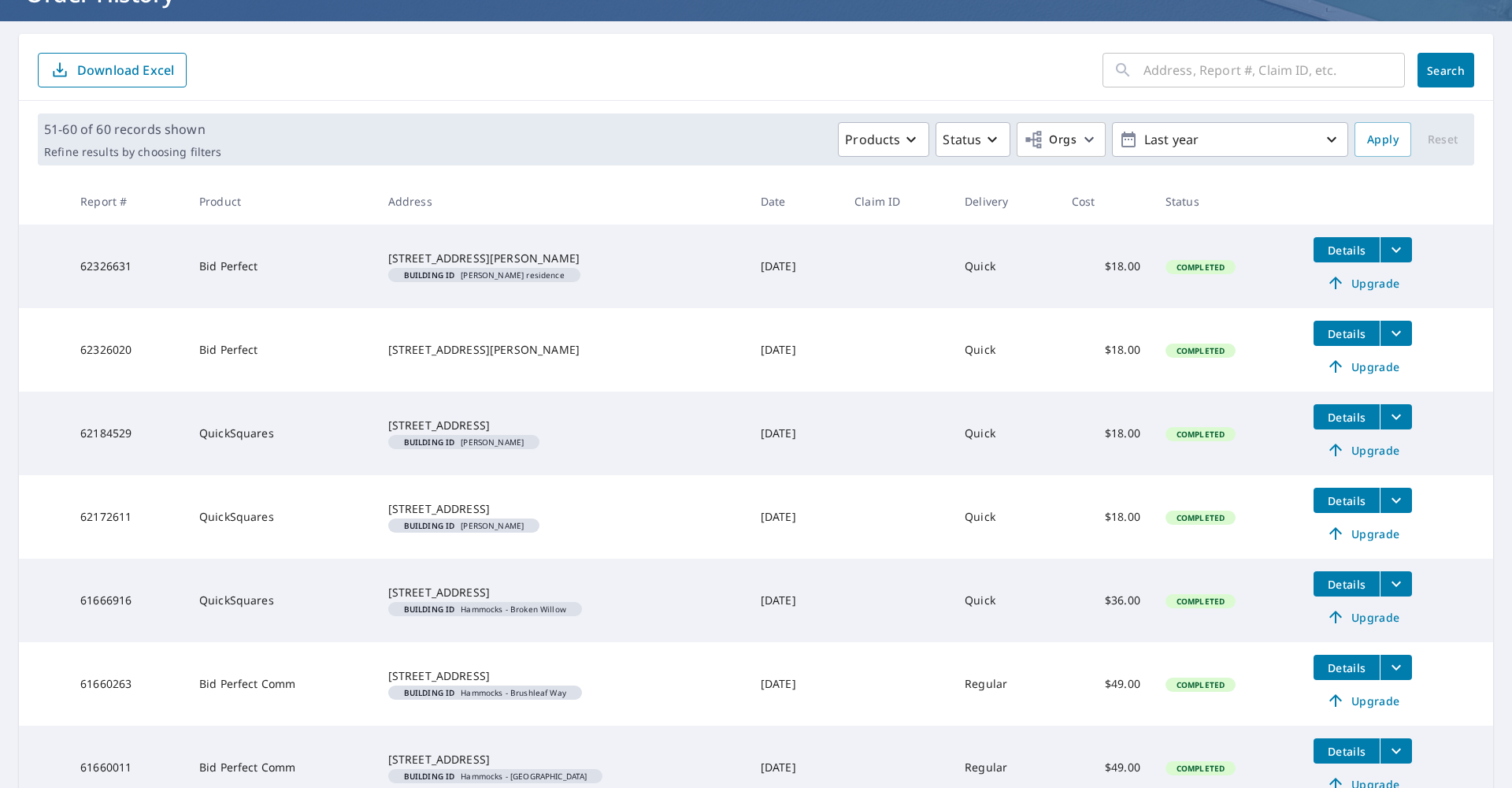scroll, scrollTop: 3, scrollLeft: 0, axis: vertical 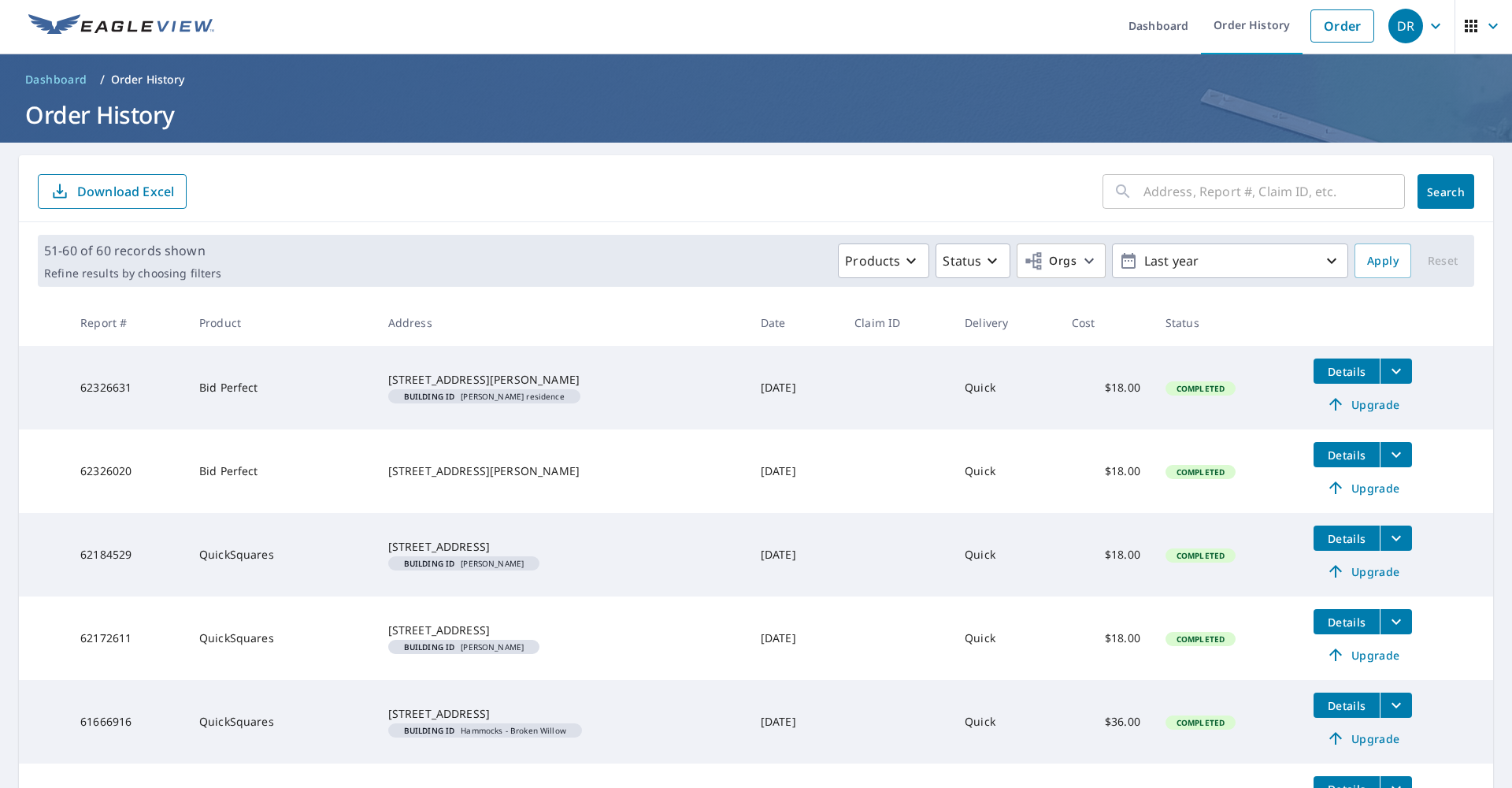 click at bounding box center (1274, 191) 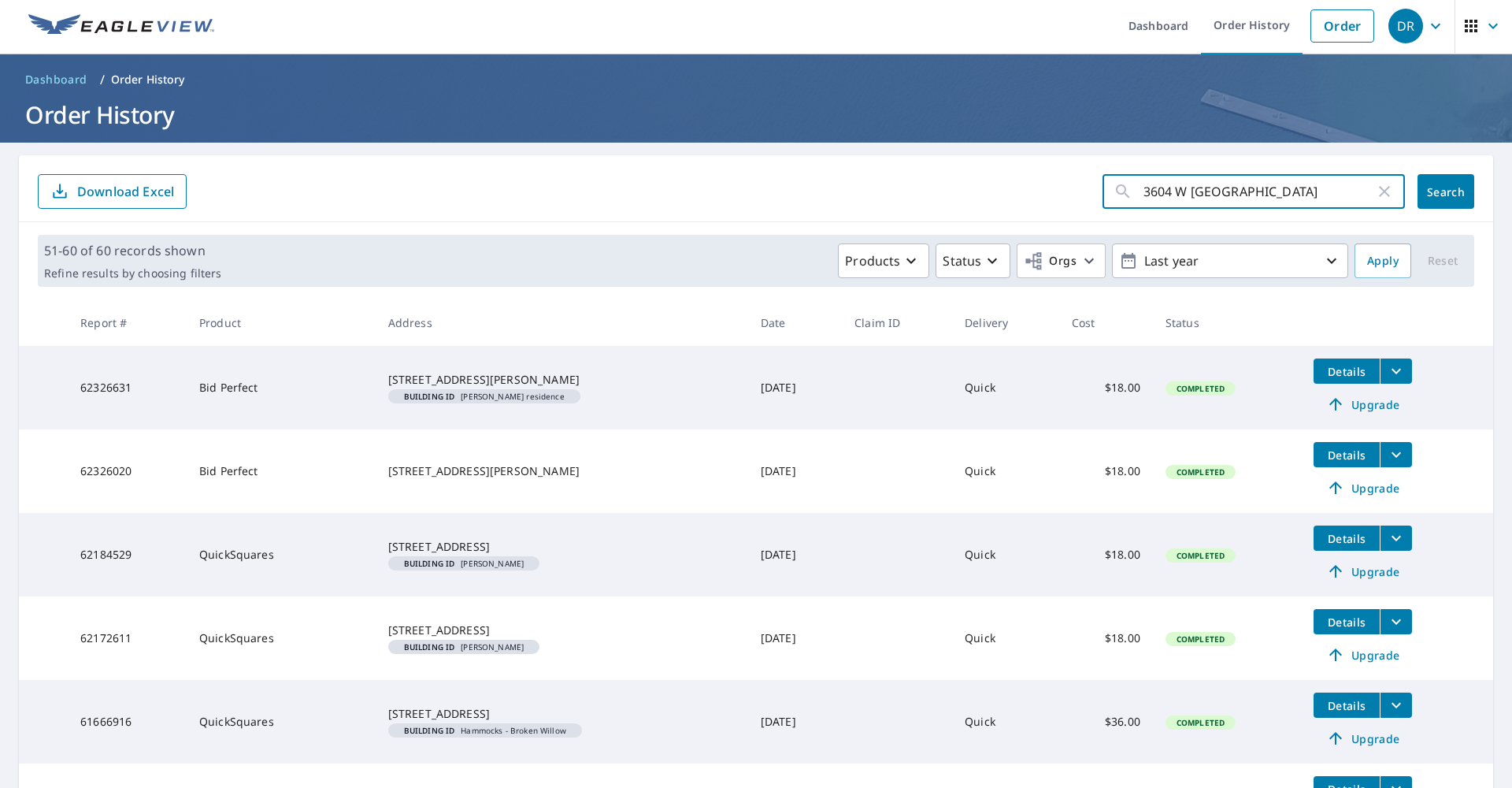 type on "3604 W san Pedro" 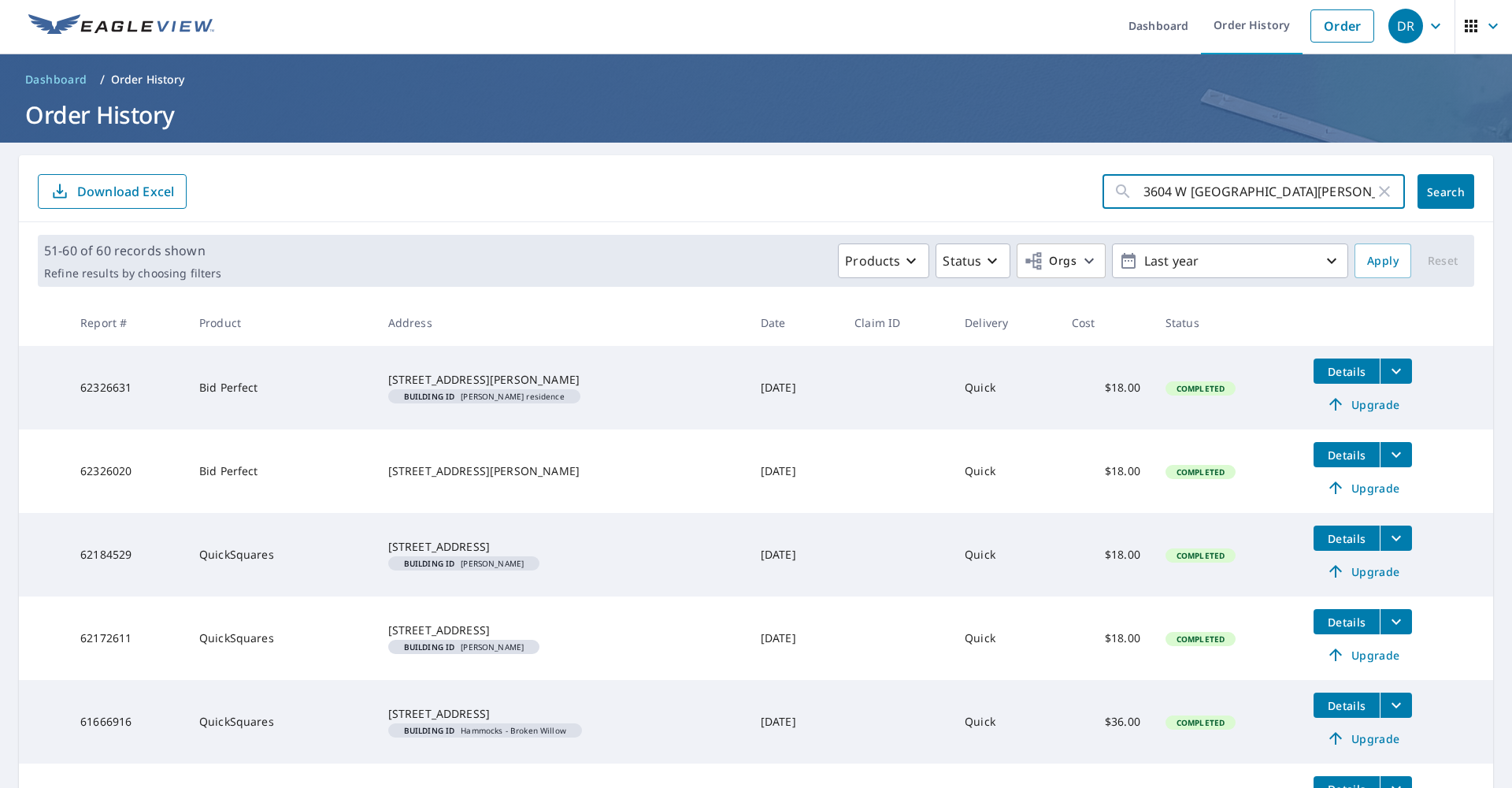 click on "Search" at bounding box center (1446, 191) 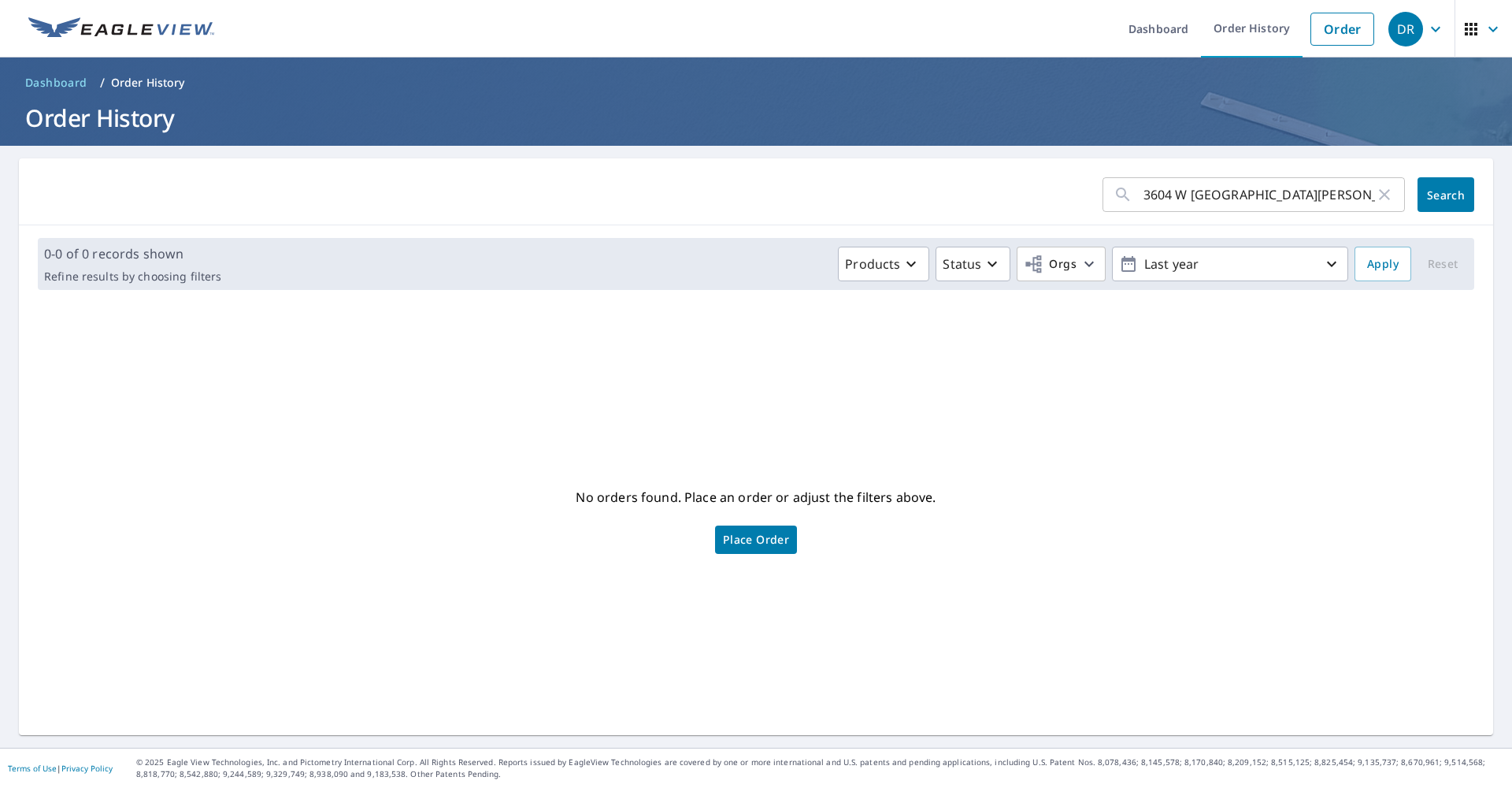 scroll, scrollTop: 0, scrollLeft: 0, axis: both 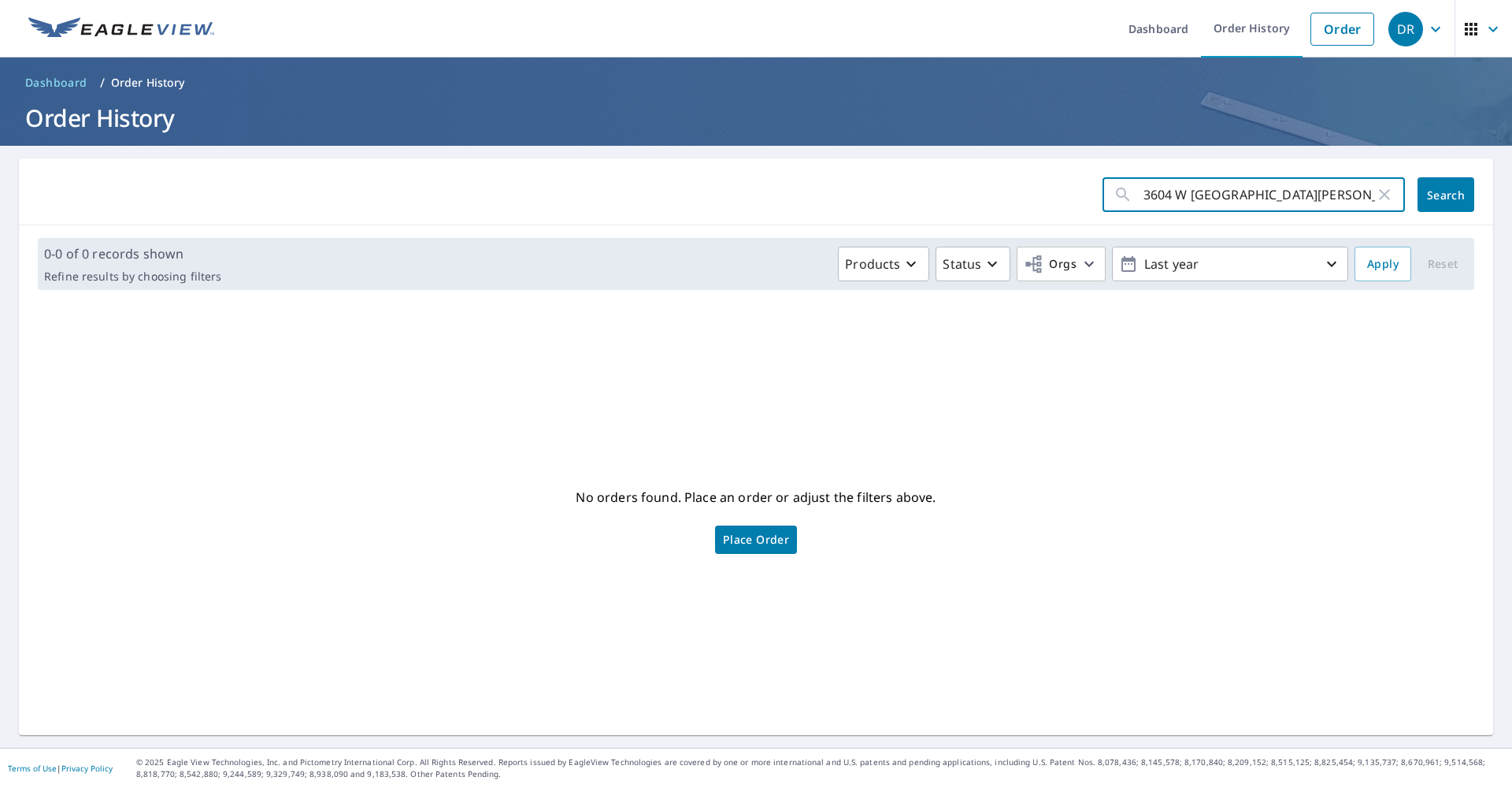 click on "3604 W san Pedro" at bounding box center [1259, 195] 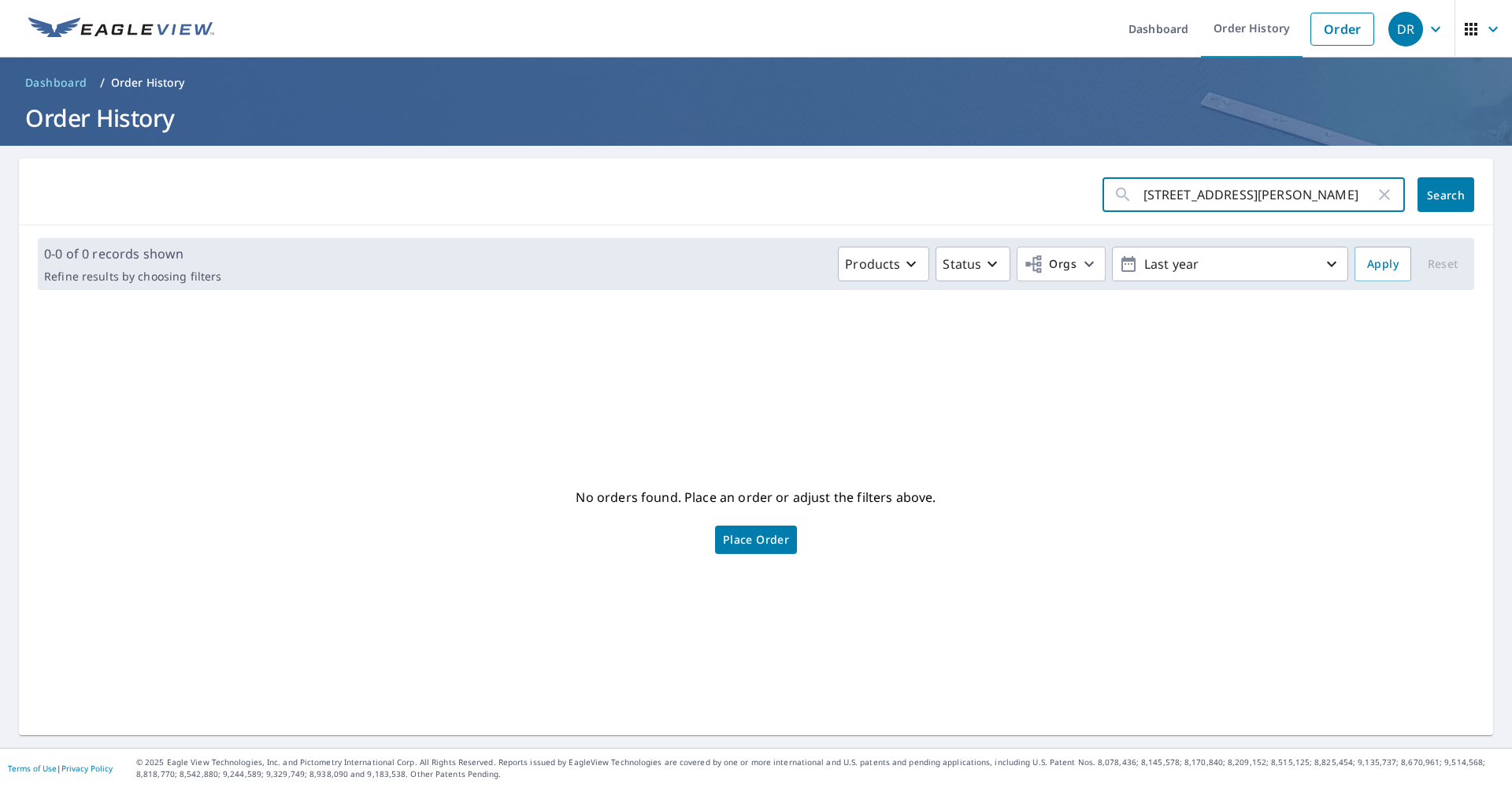 type on "[STREET_ADDRESS][PERSON_NAME]" 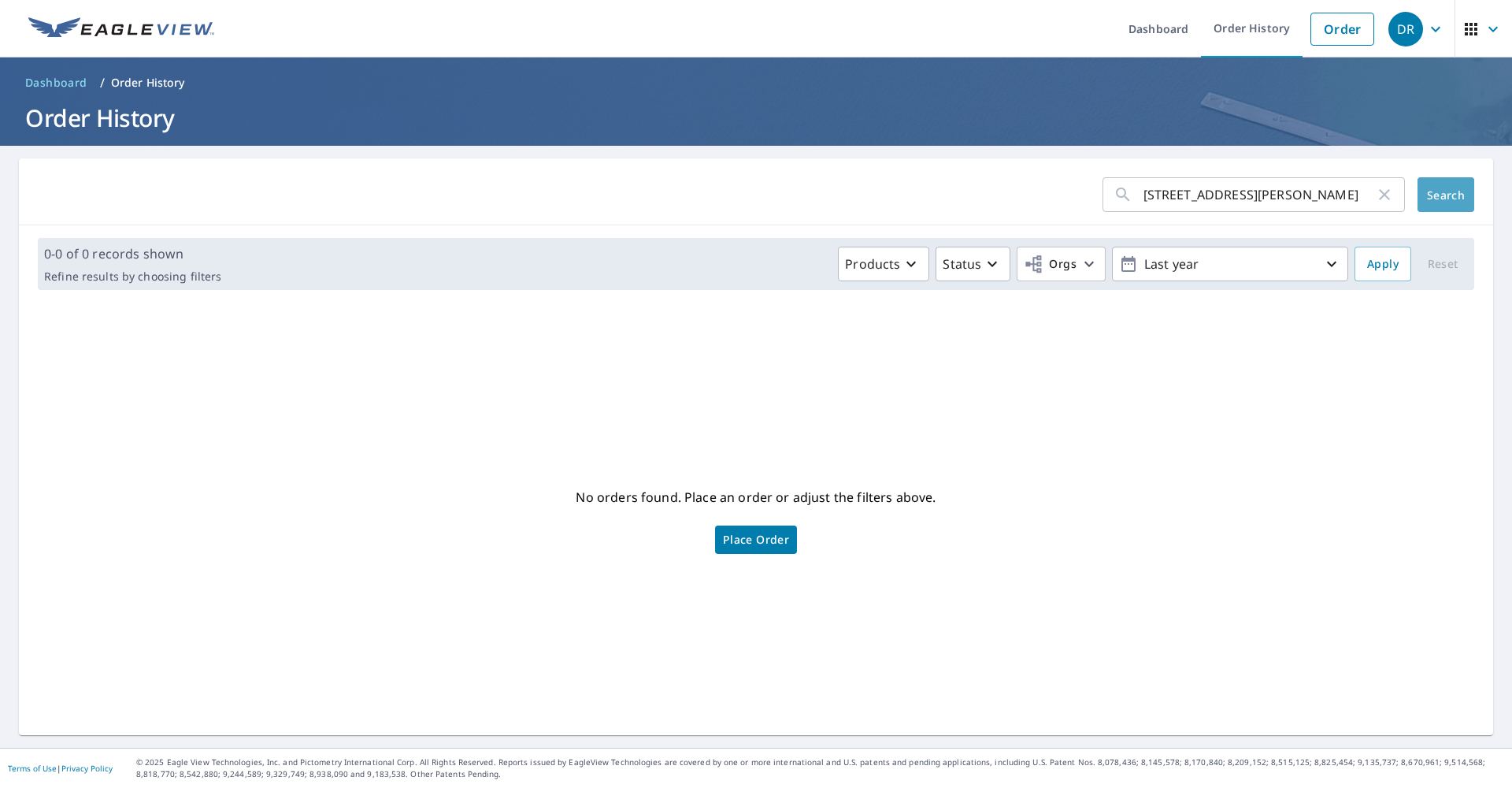 click on "Search" at bounding box center [1446, 195] 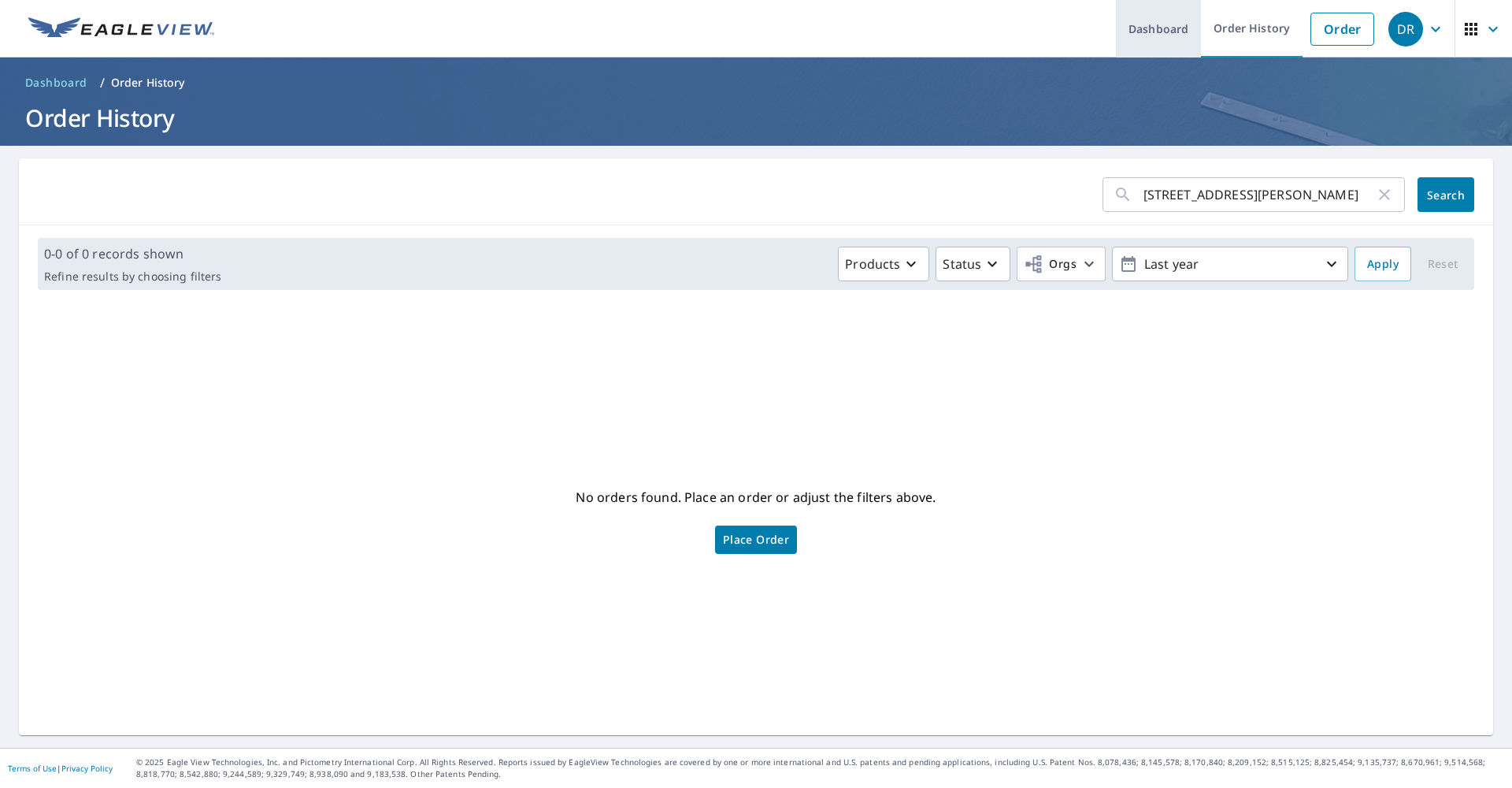 click on "Dashboard" at bounding box center (1158, 28) 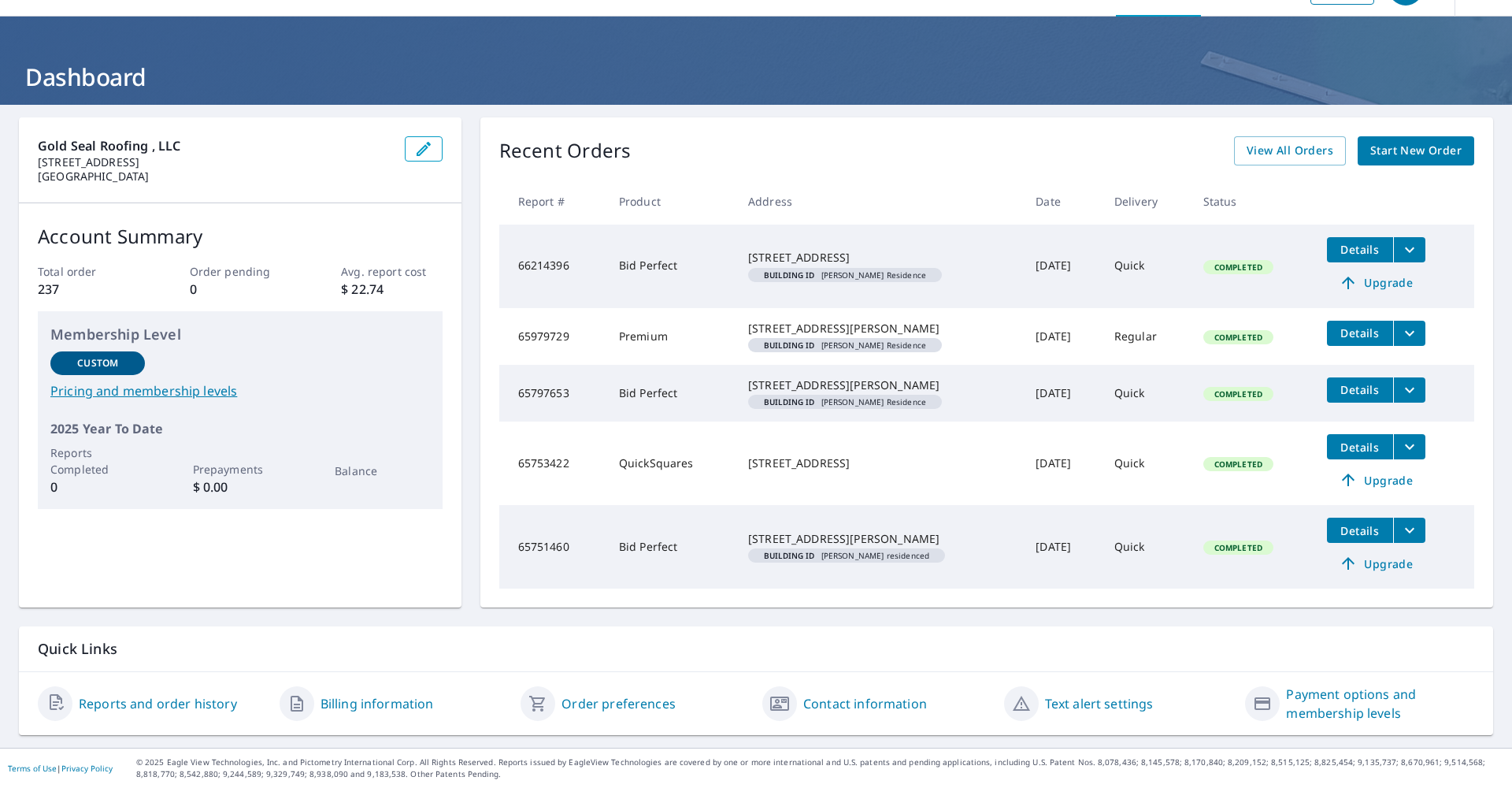scroll, scrollTop: 0, scrollLeft: 0, axis: both 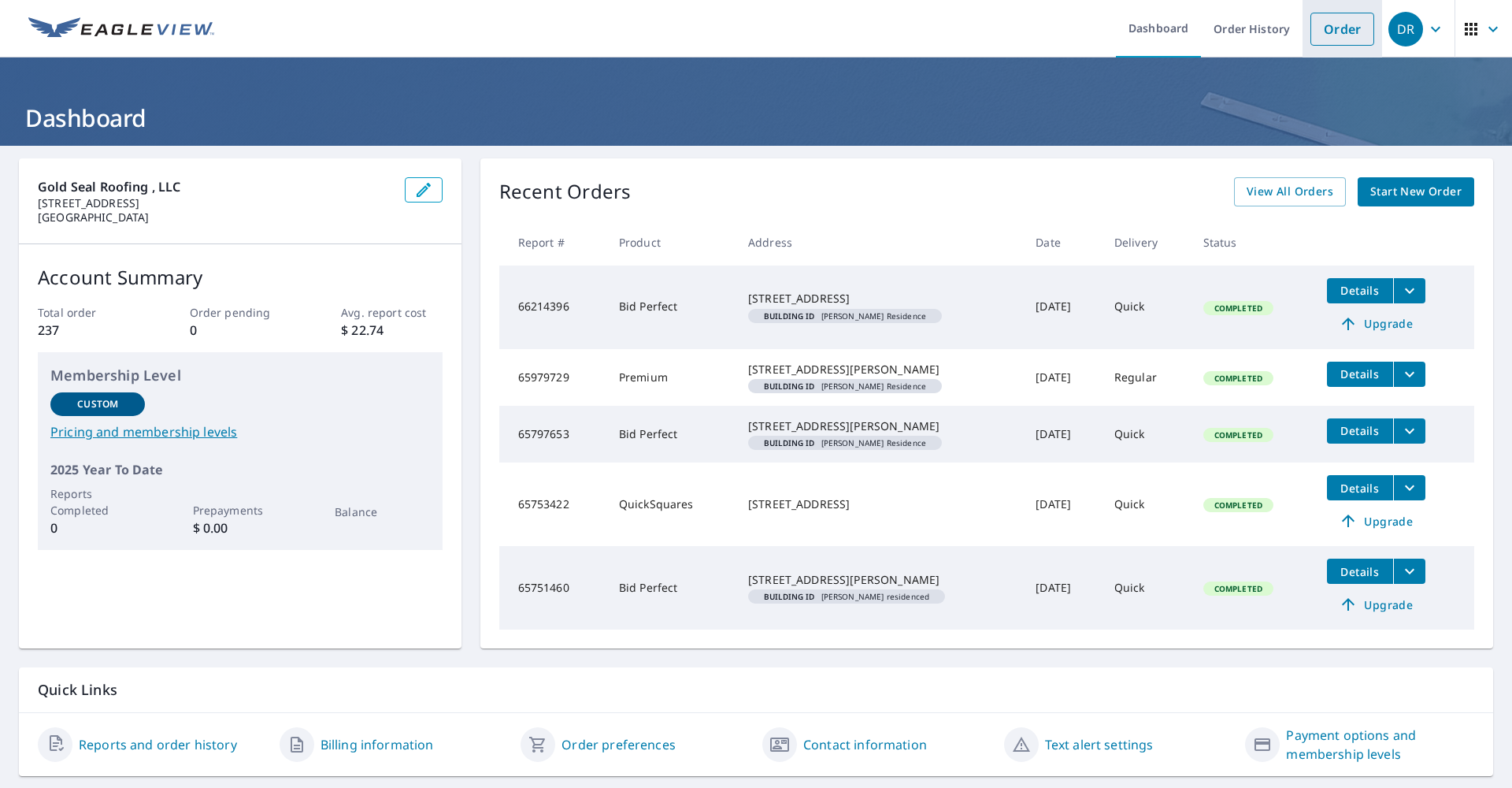 click on "Order" at bounding box center (1342, 29) 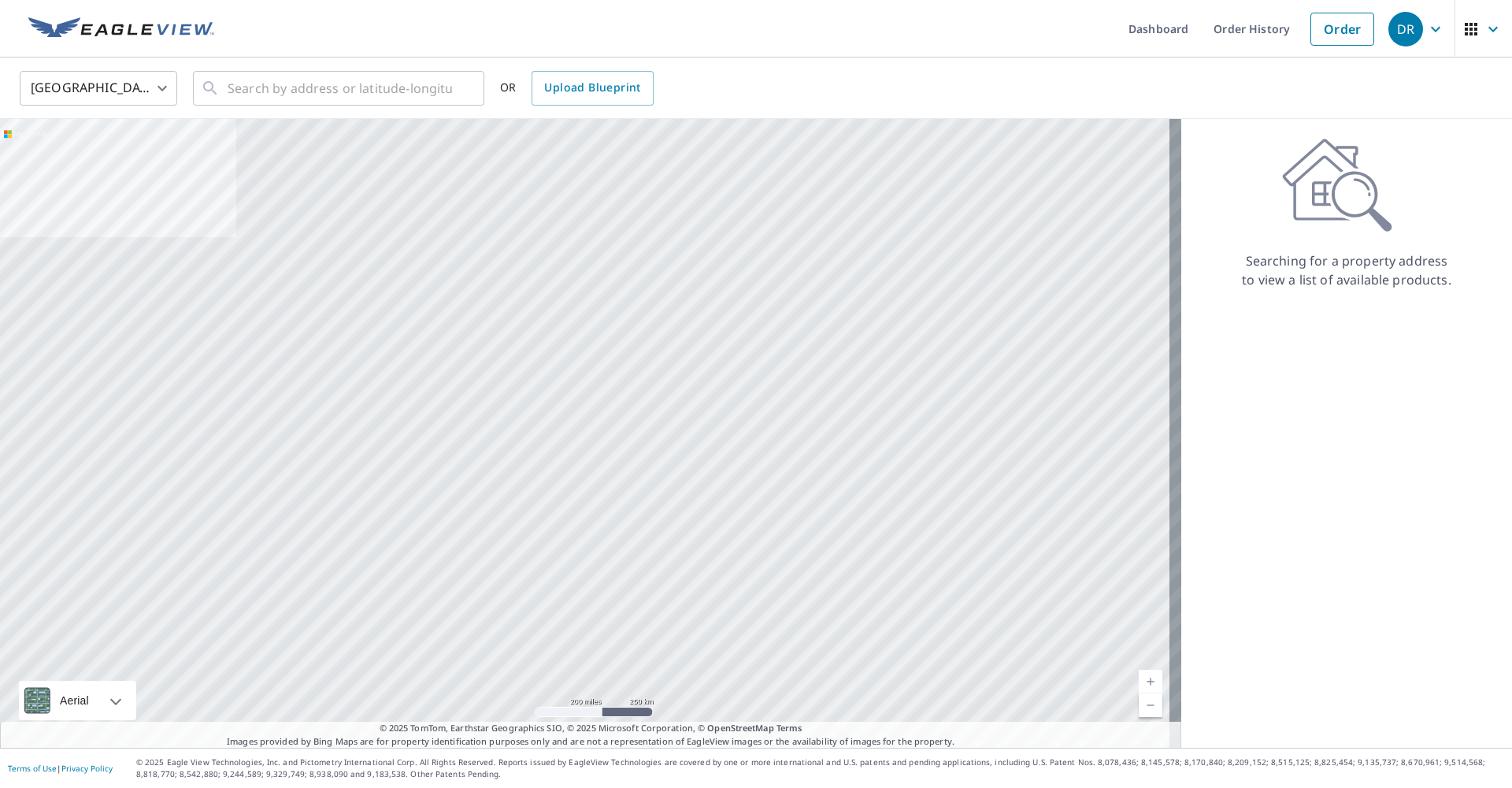 click 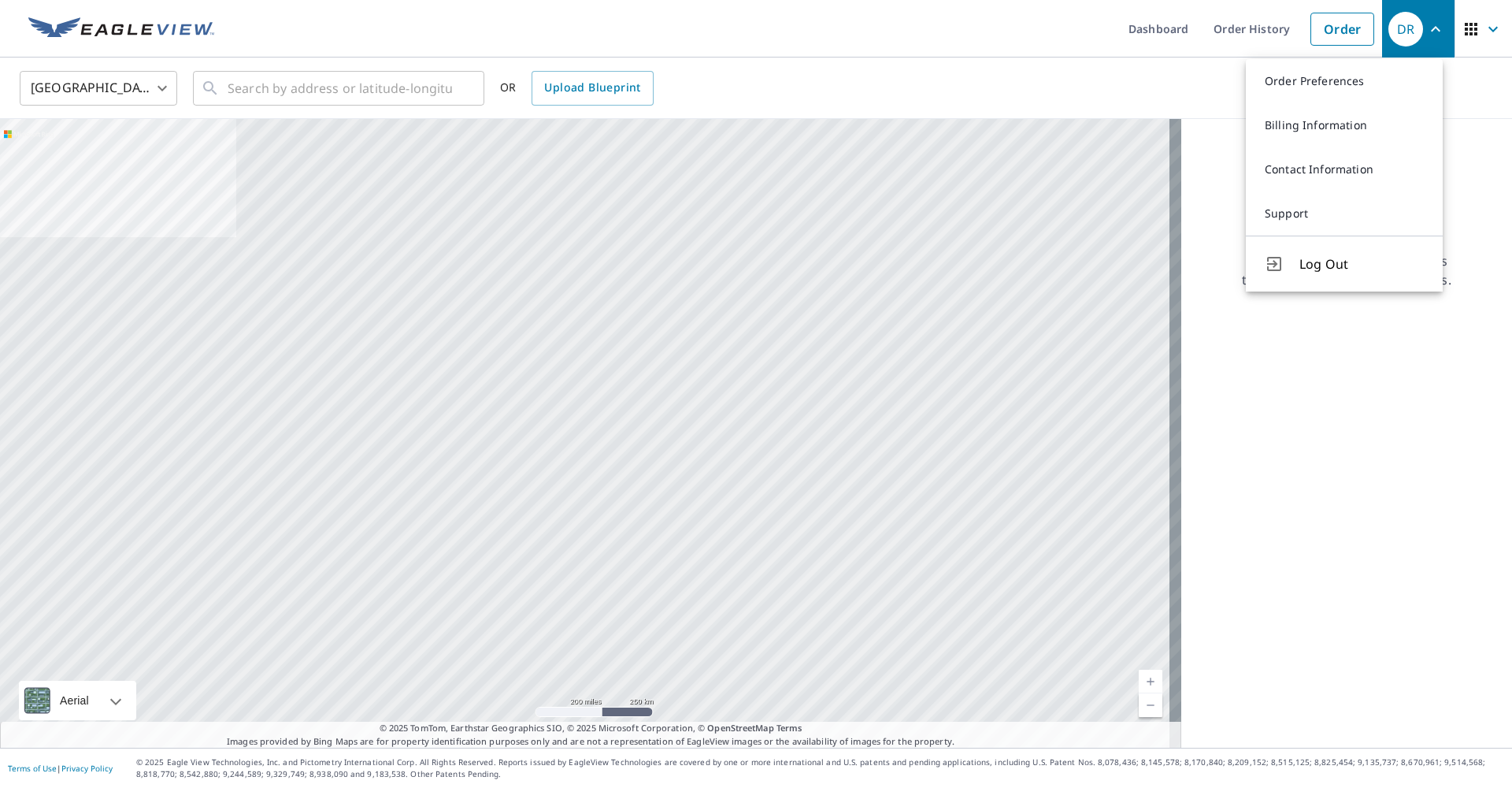 click on "Dashboard Order History Order" at bounding box center (802, 28) 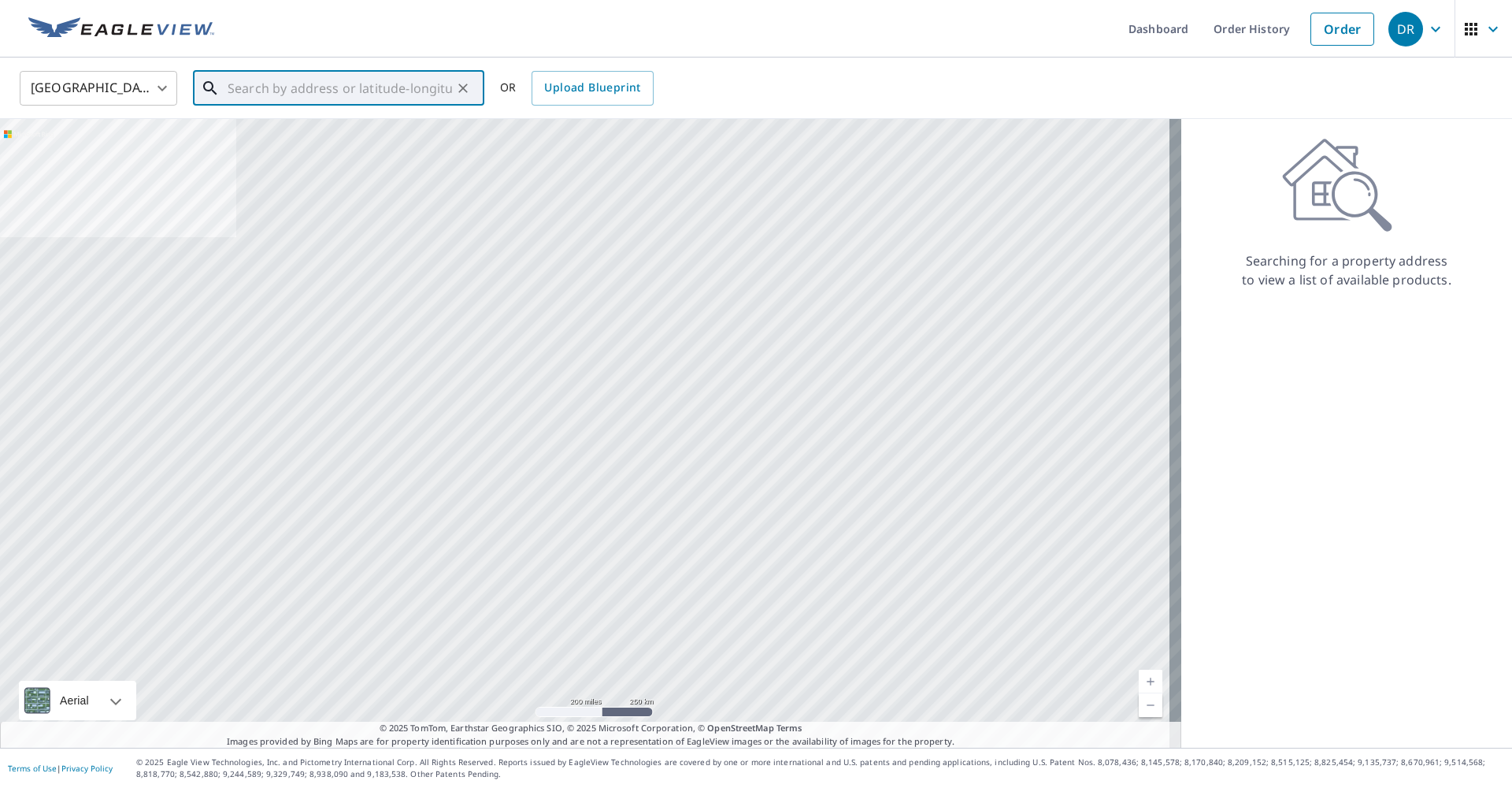 click at bounding box center (339, 88) 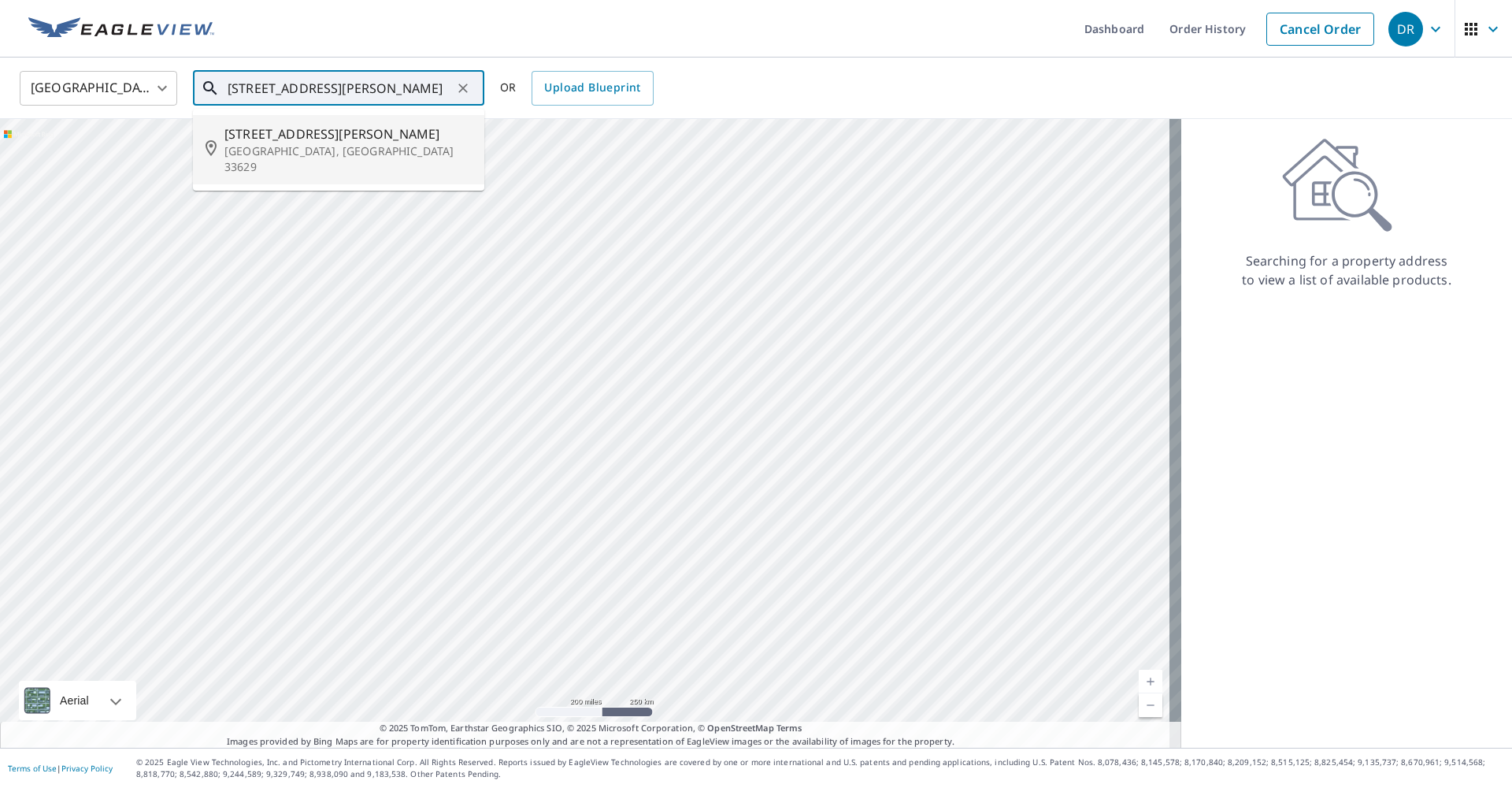 click on "3604 W San Pedro St" at bounding box center (348, 134) 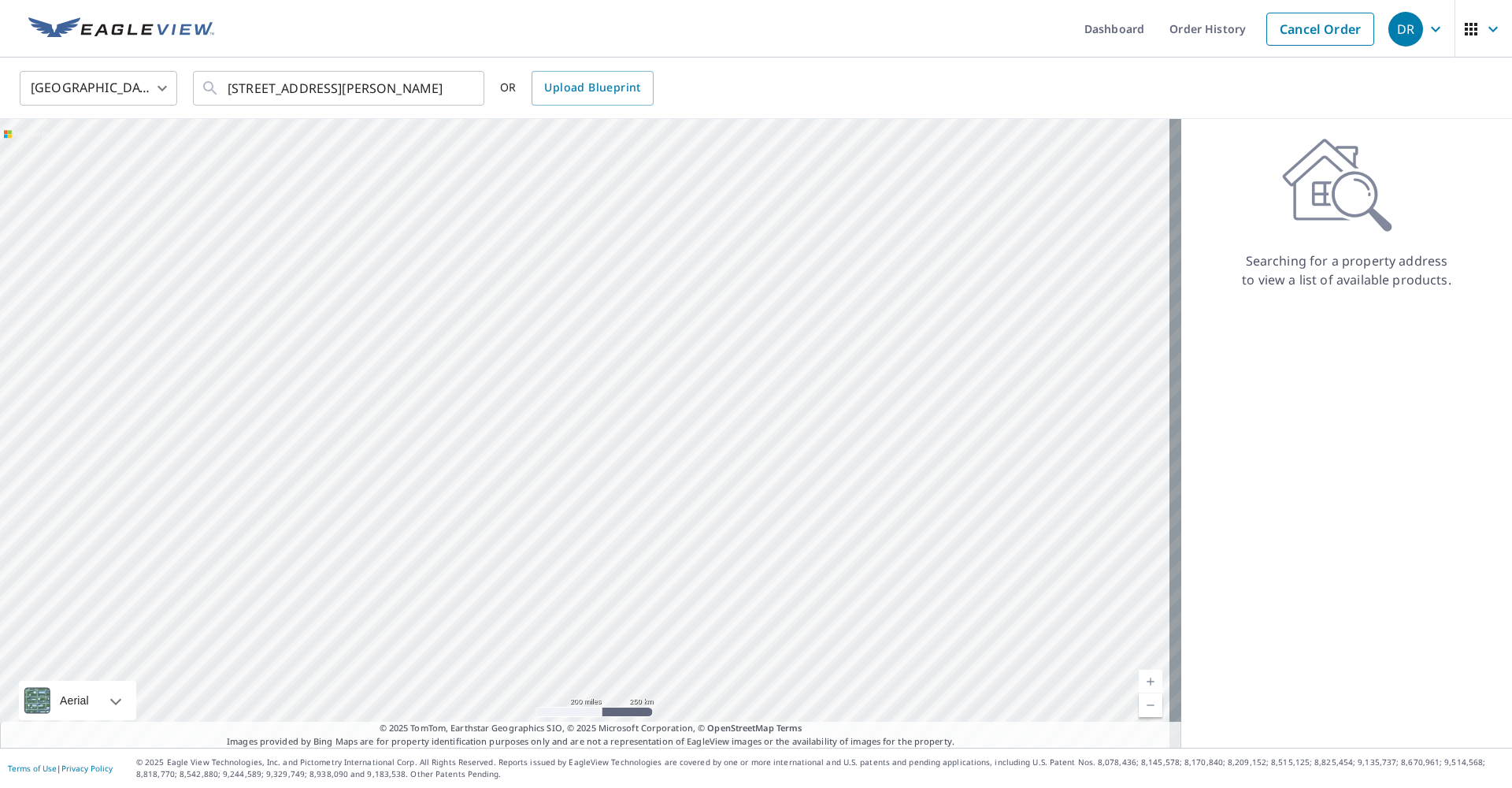 type on "3604 W San Pedro St Tampa, FL 33629" 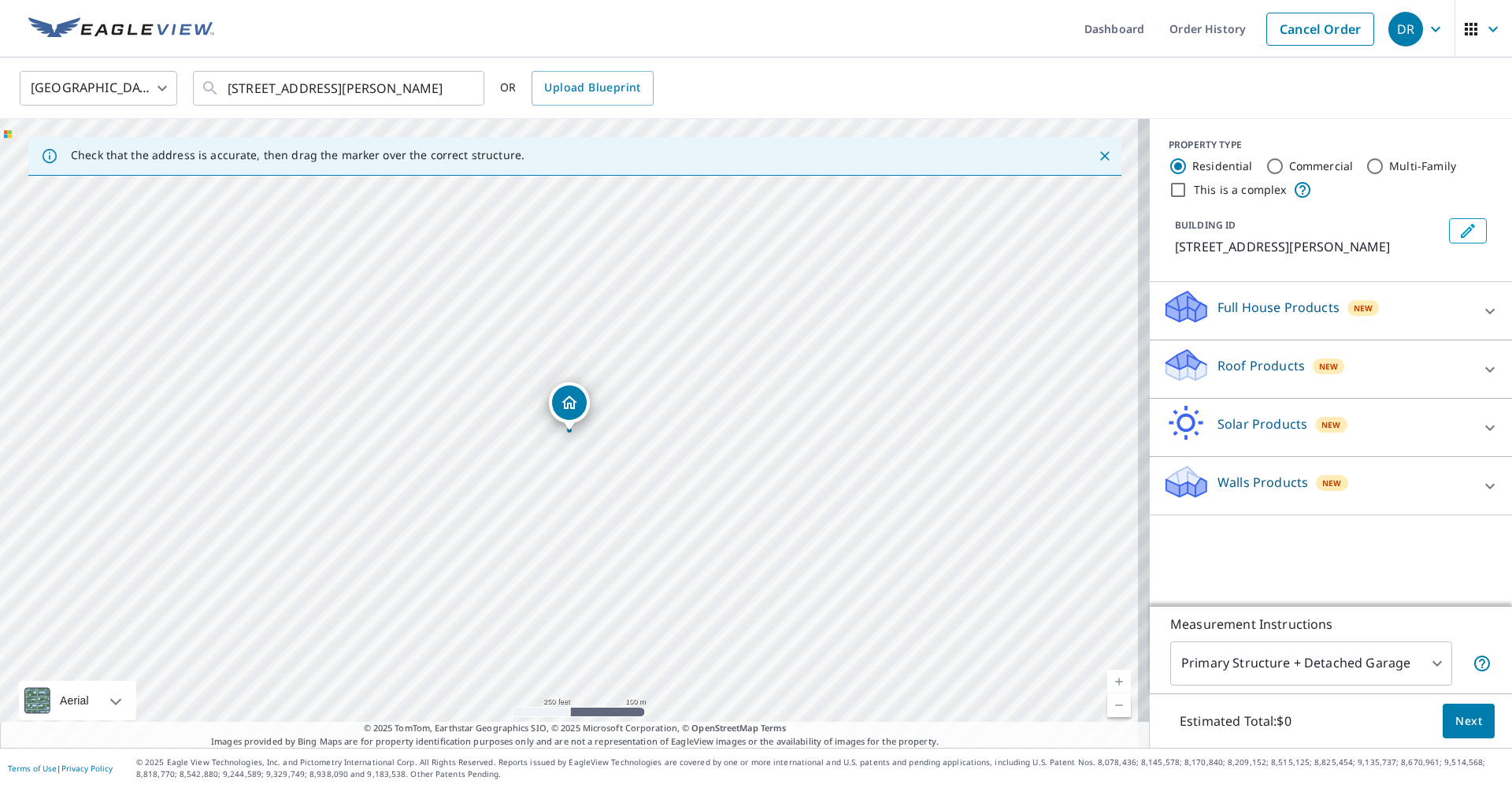 click 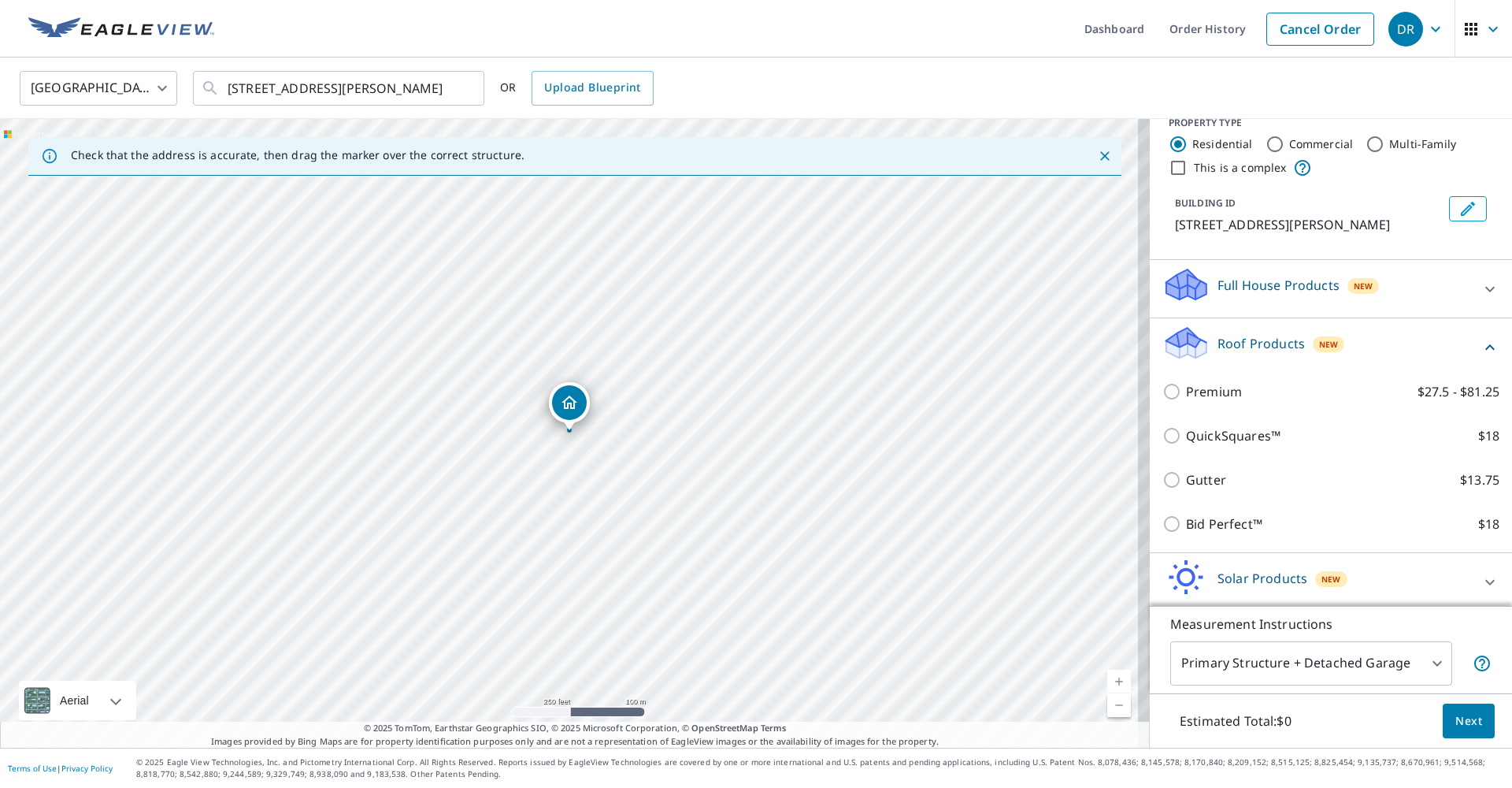 scroll, scrollTop: 86, scrollLeft: 0, axis: vertical 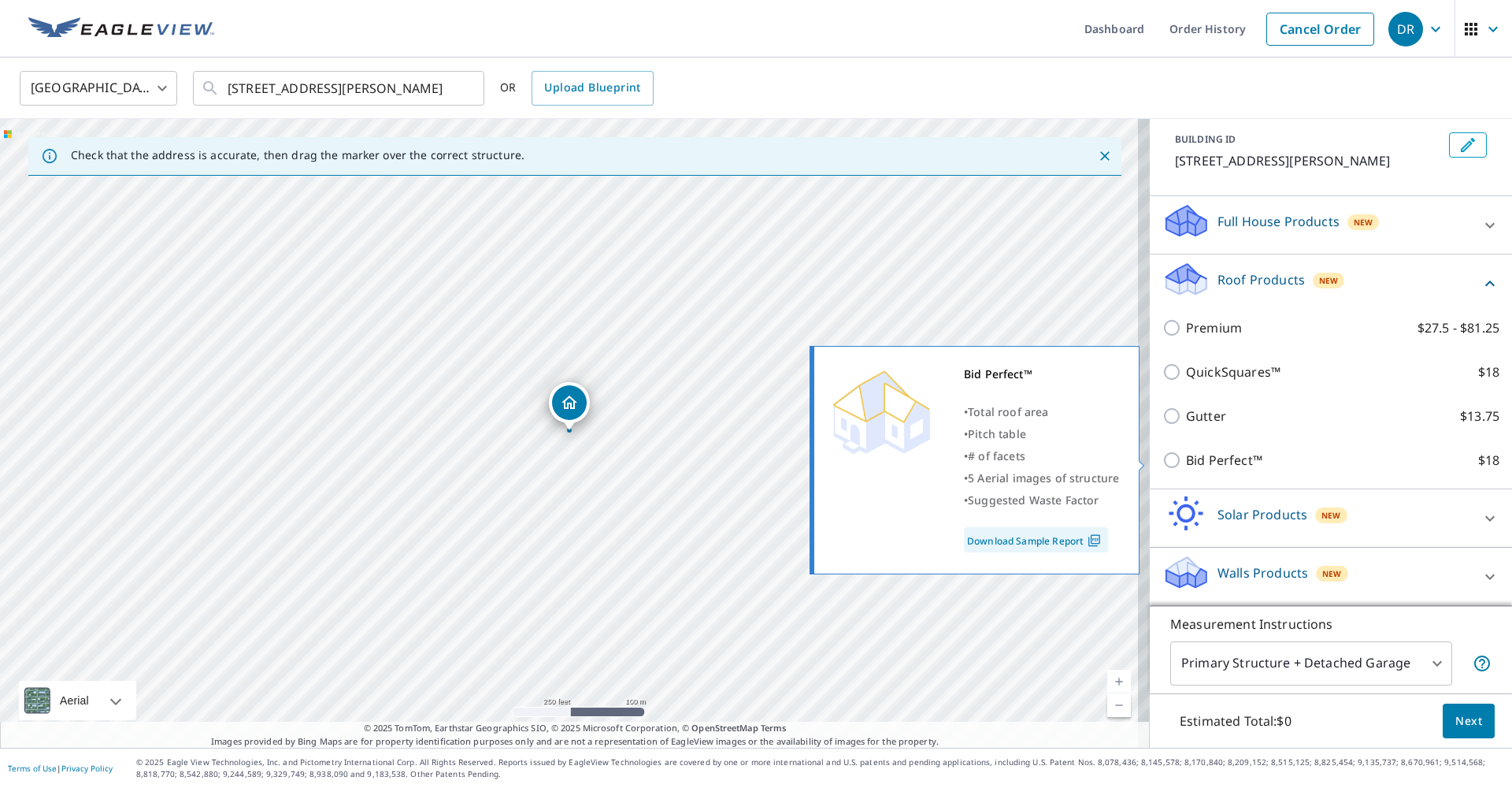 click on "Bid Perfect™ $18" at bounding box center (1174, 460) 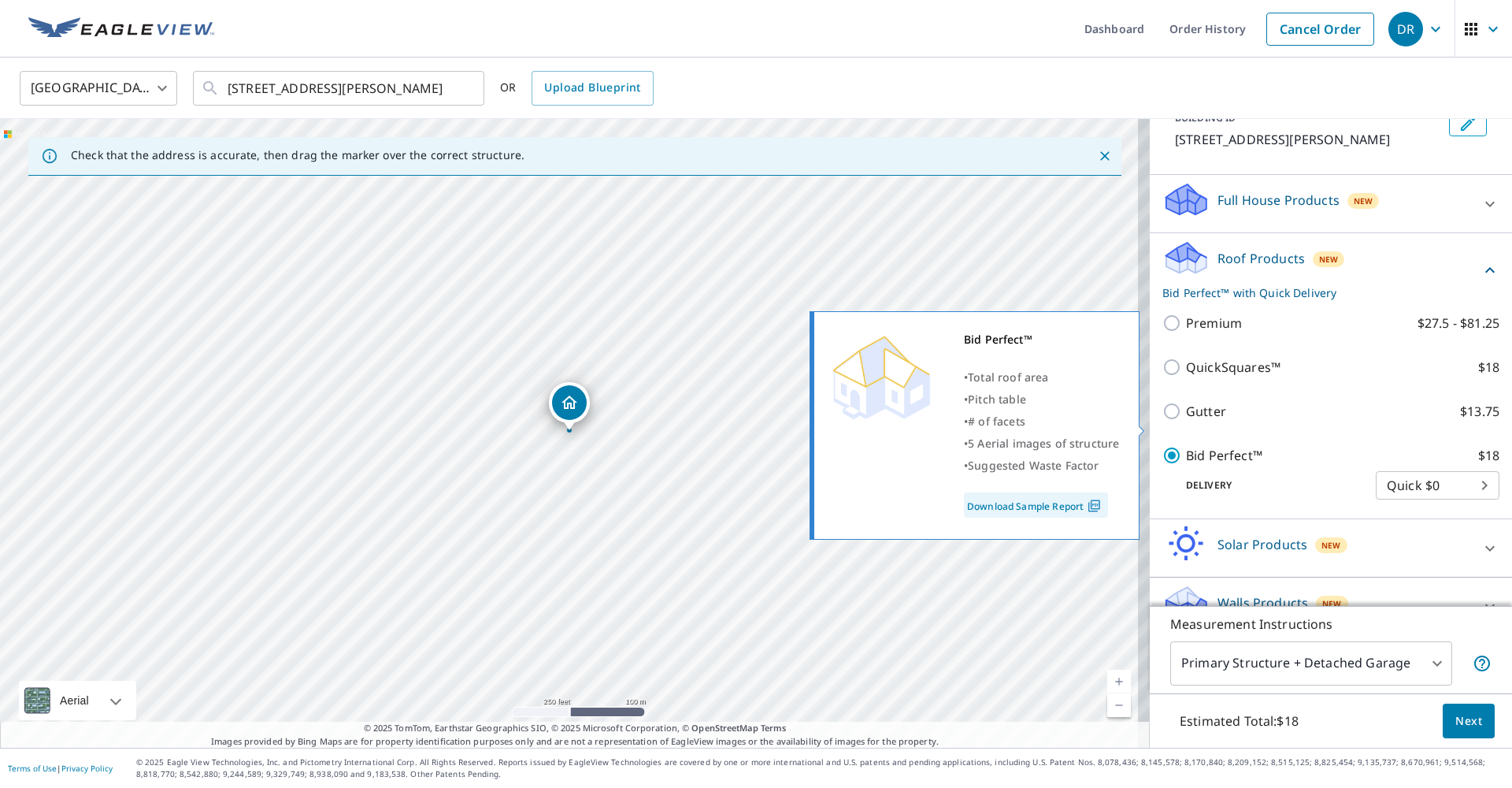 scroll, scrollTop: 137, scrollLeft: 0, axis: vertical 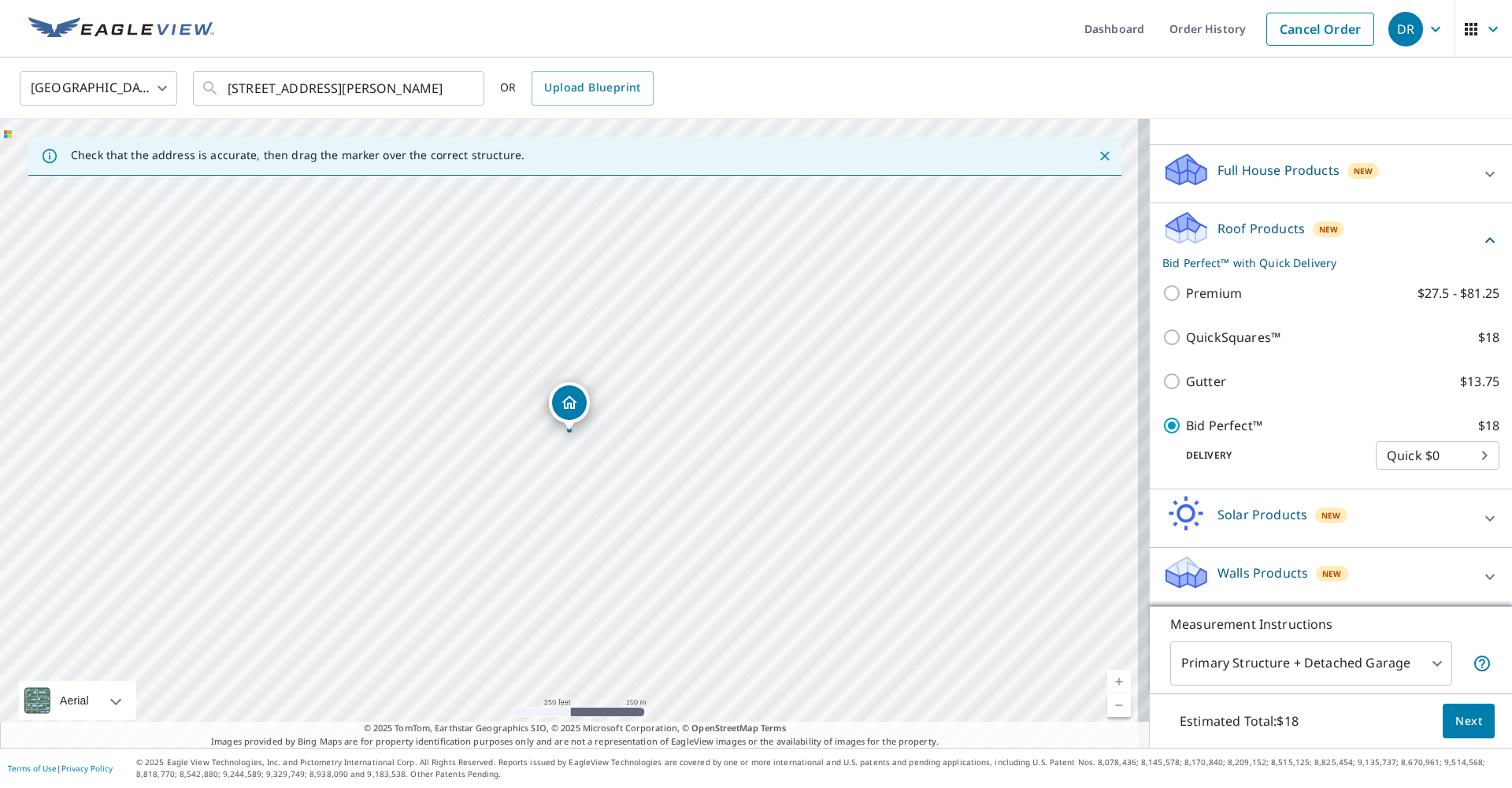 click on "Next" at bounding box center (1469, 721) 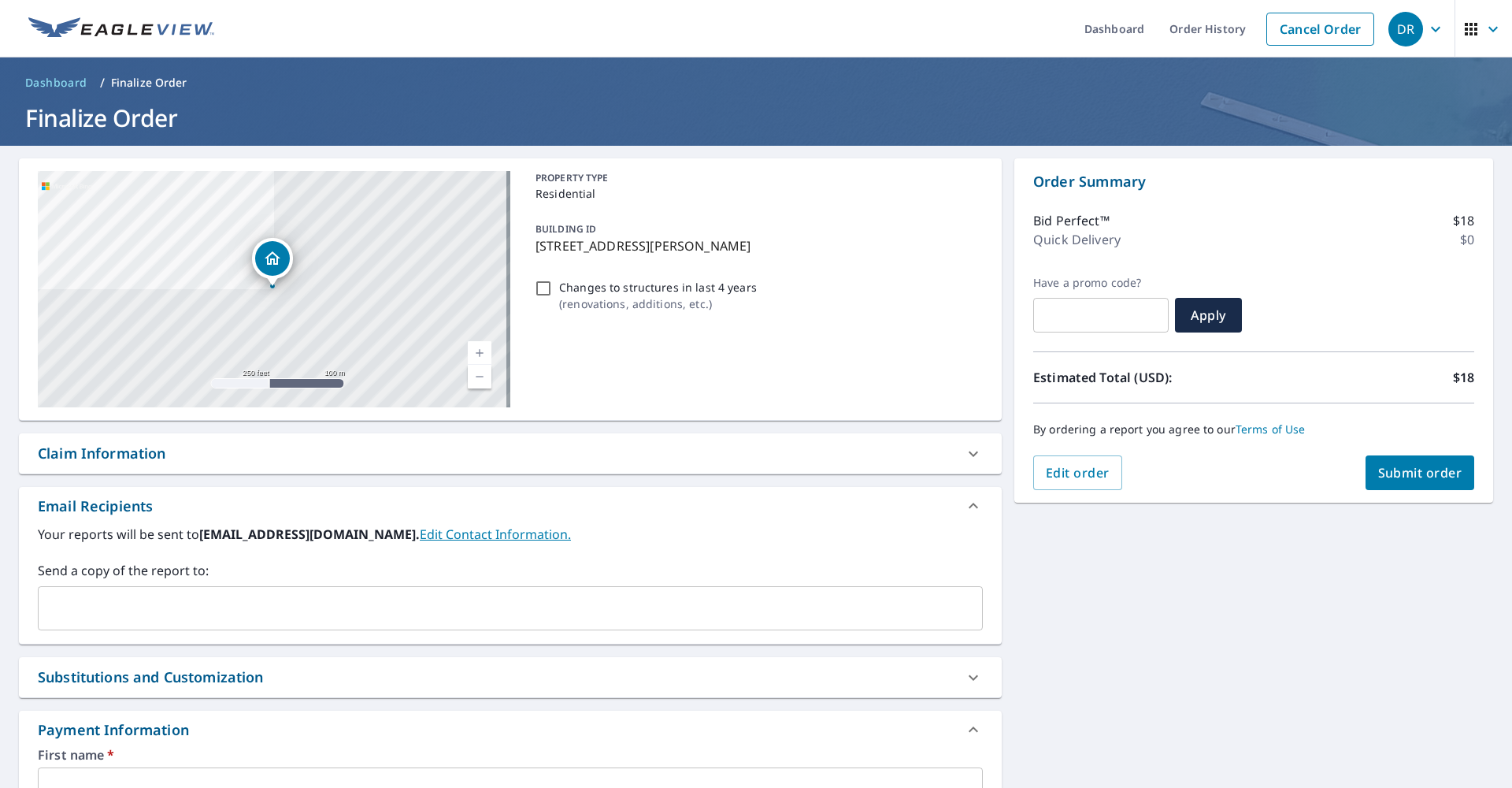 click on "Submit order" at bounding box center [1420, 473] 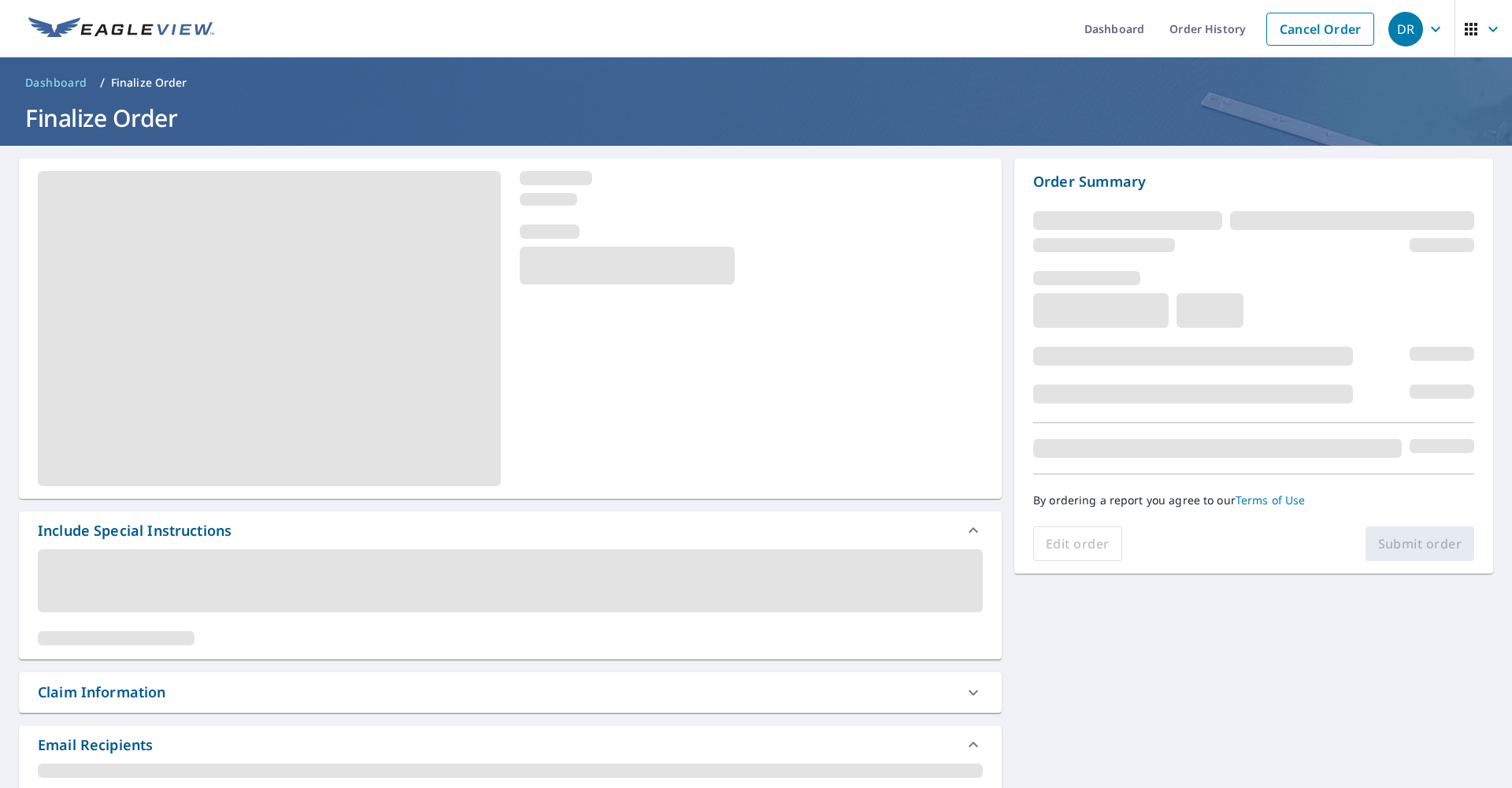 scroll, scrollTop: 0, scrollLeft: 0, axis: both 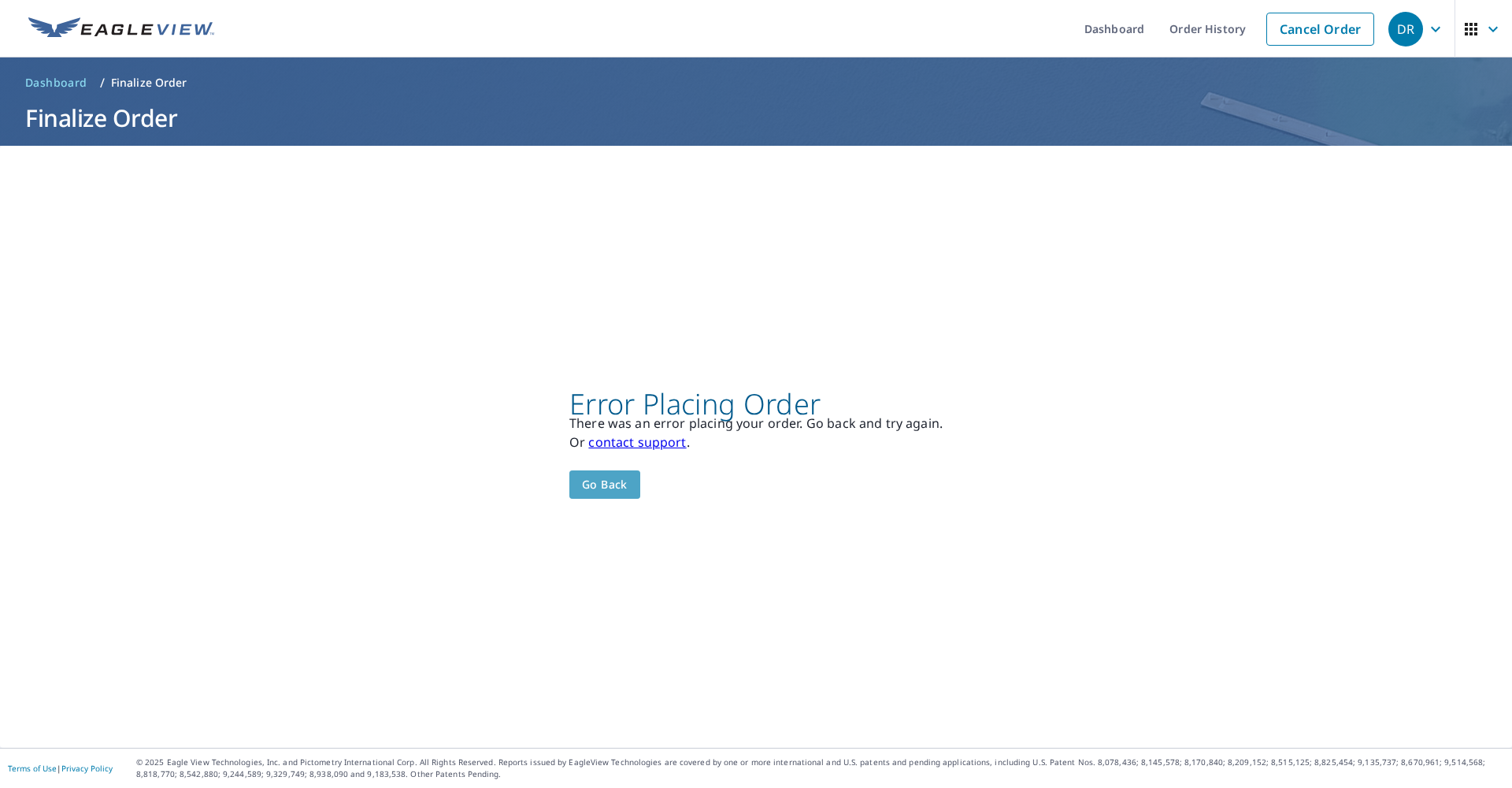 click on "Go back" at bounding box center (605, 485) 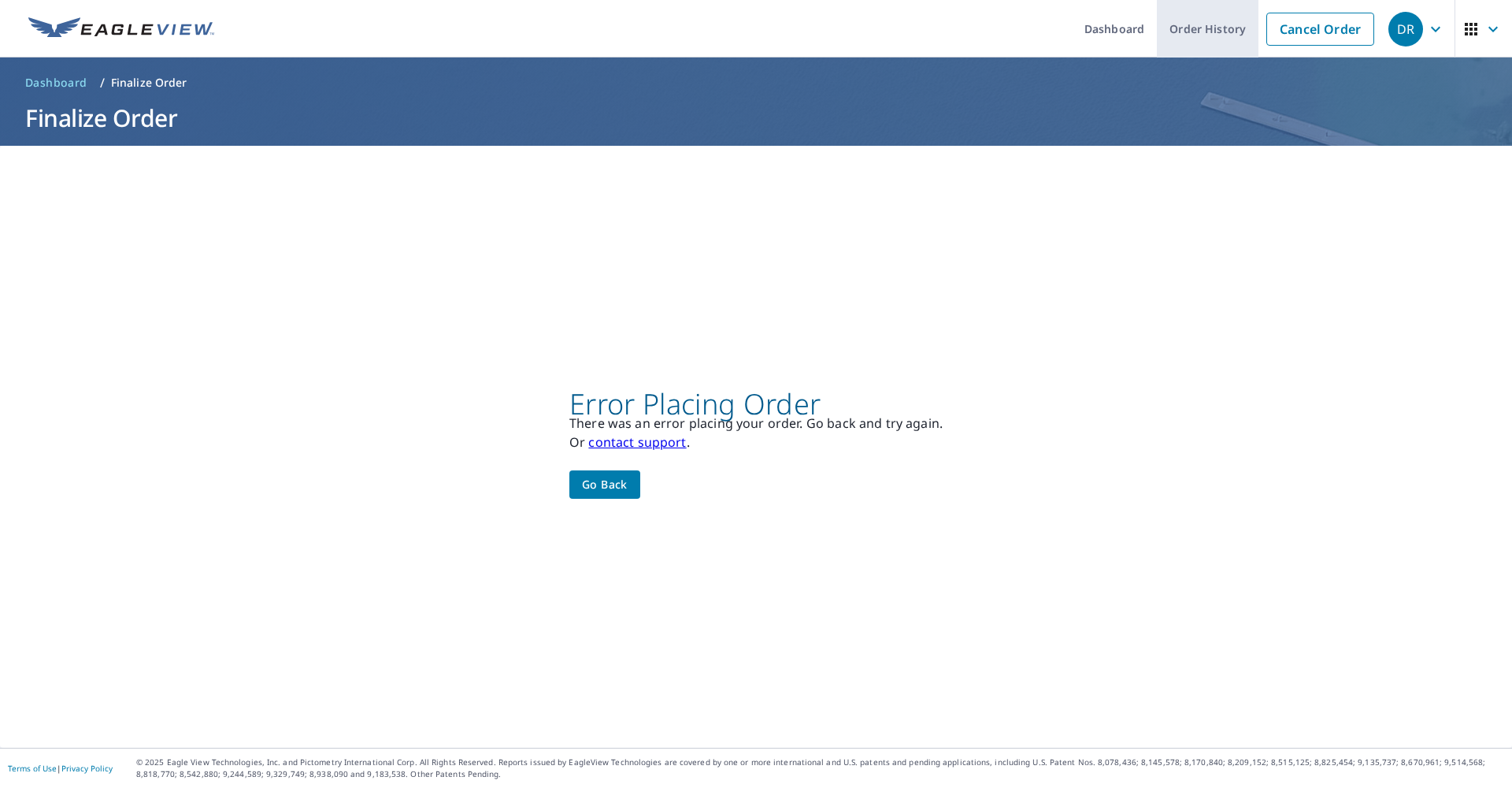 click on "Order History" at bounding box center (1207, 28) 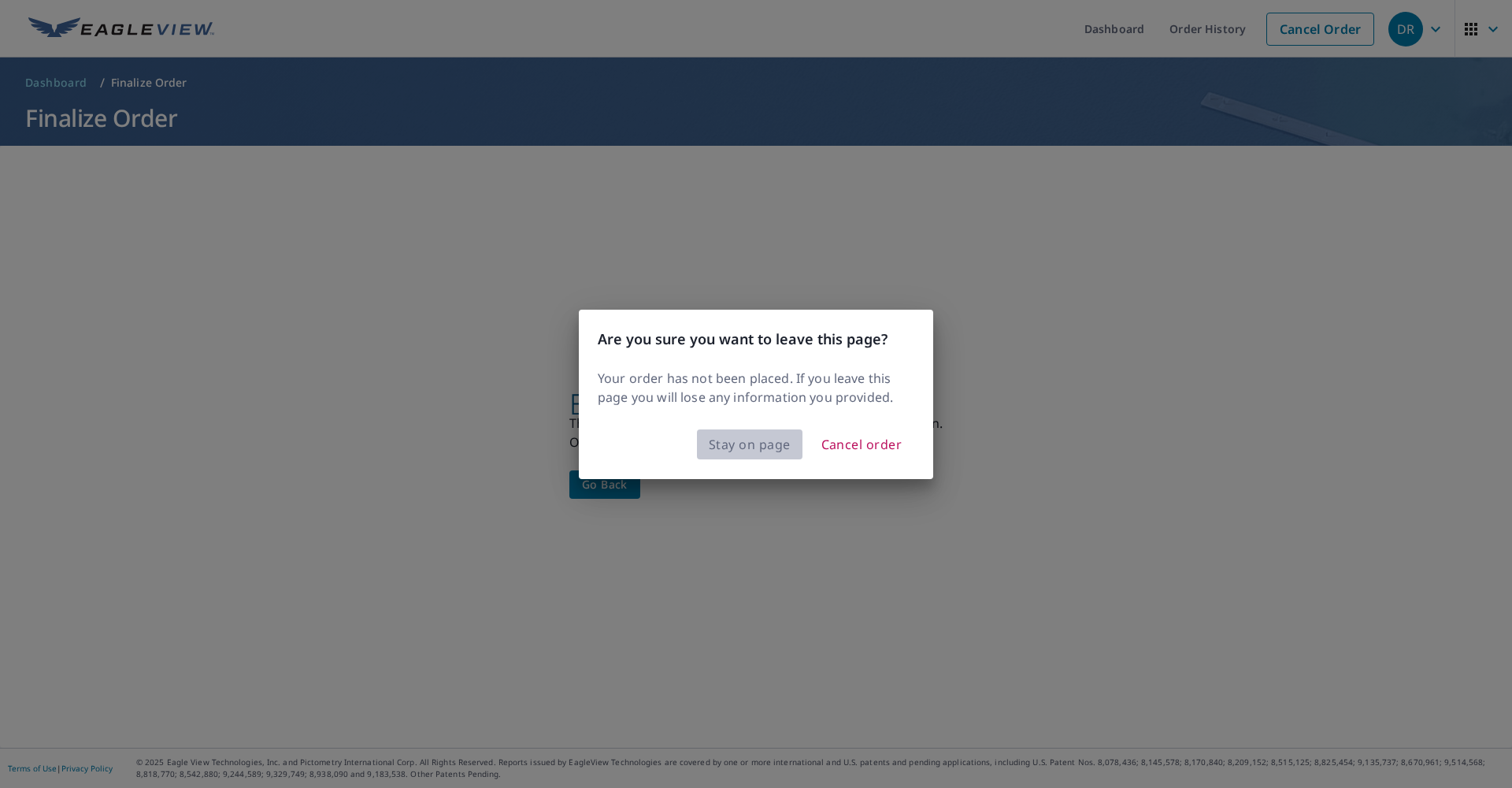 click on "Stay on page" at bounding box center (750, 444) 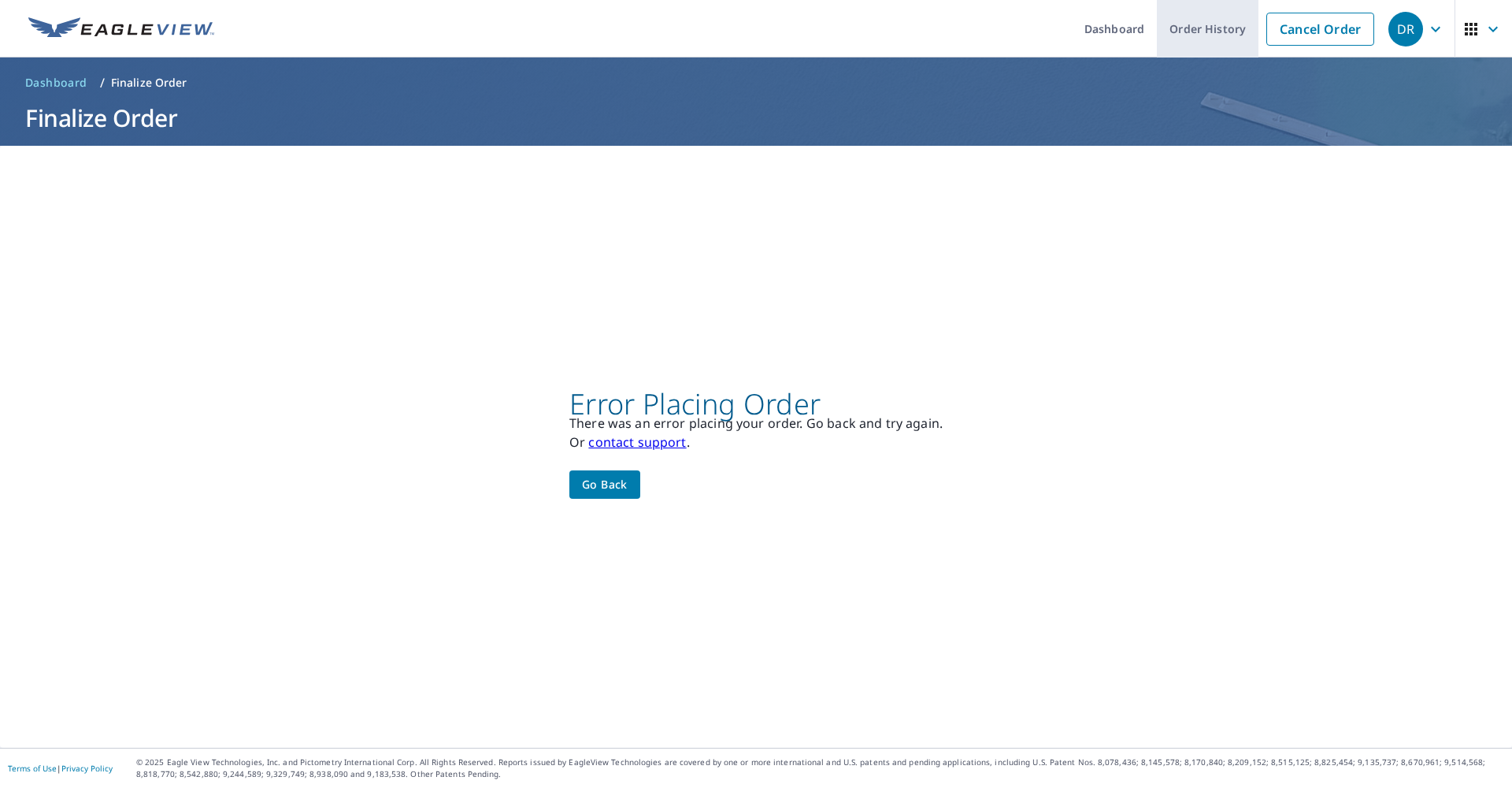 click on "Order History" at bounding box center (1207, 28) 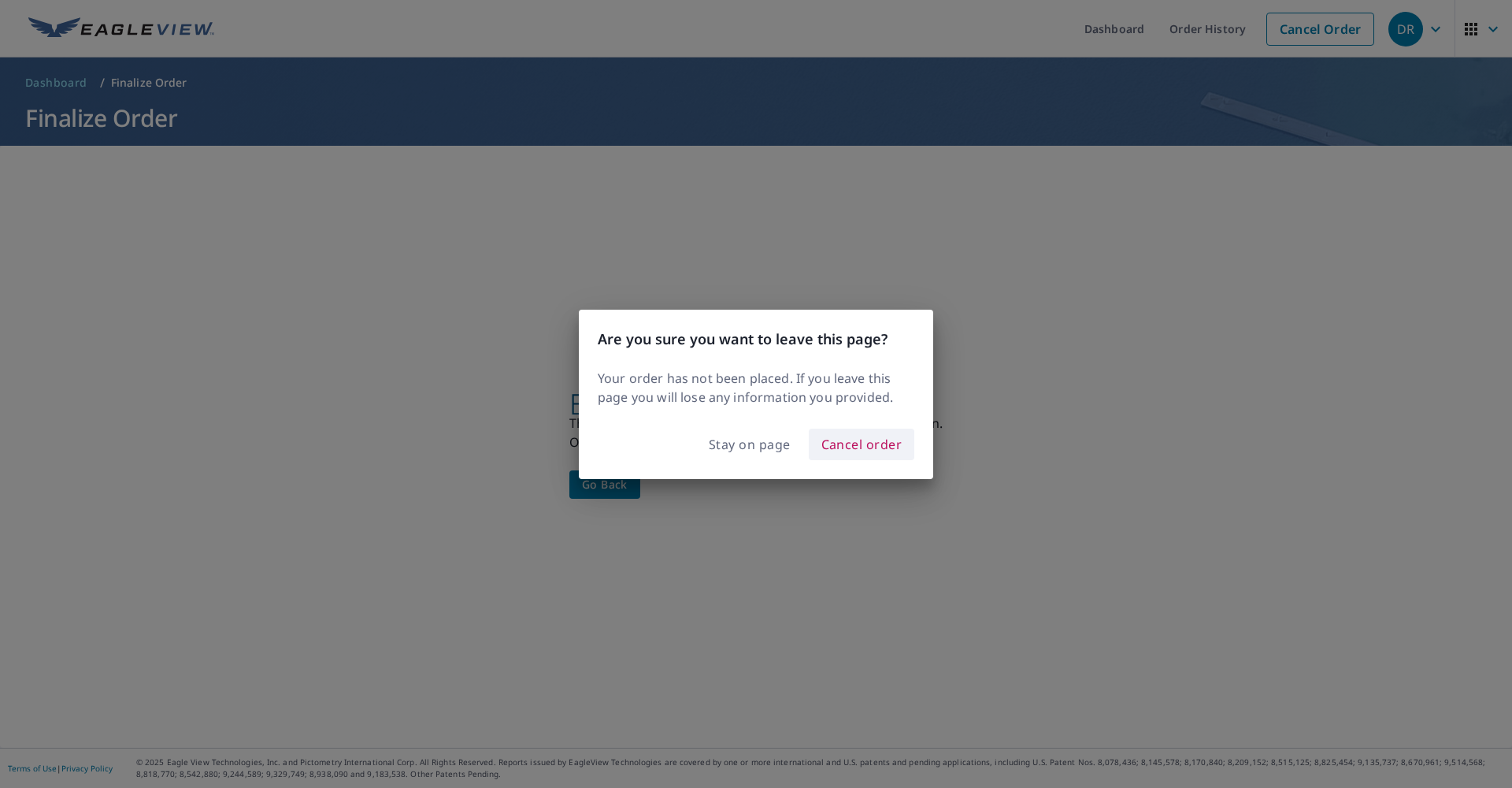 click on "Cancel order" at bounding box center [862, 444] 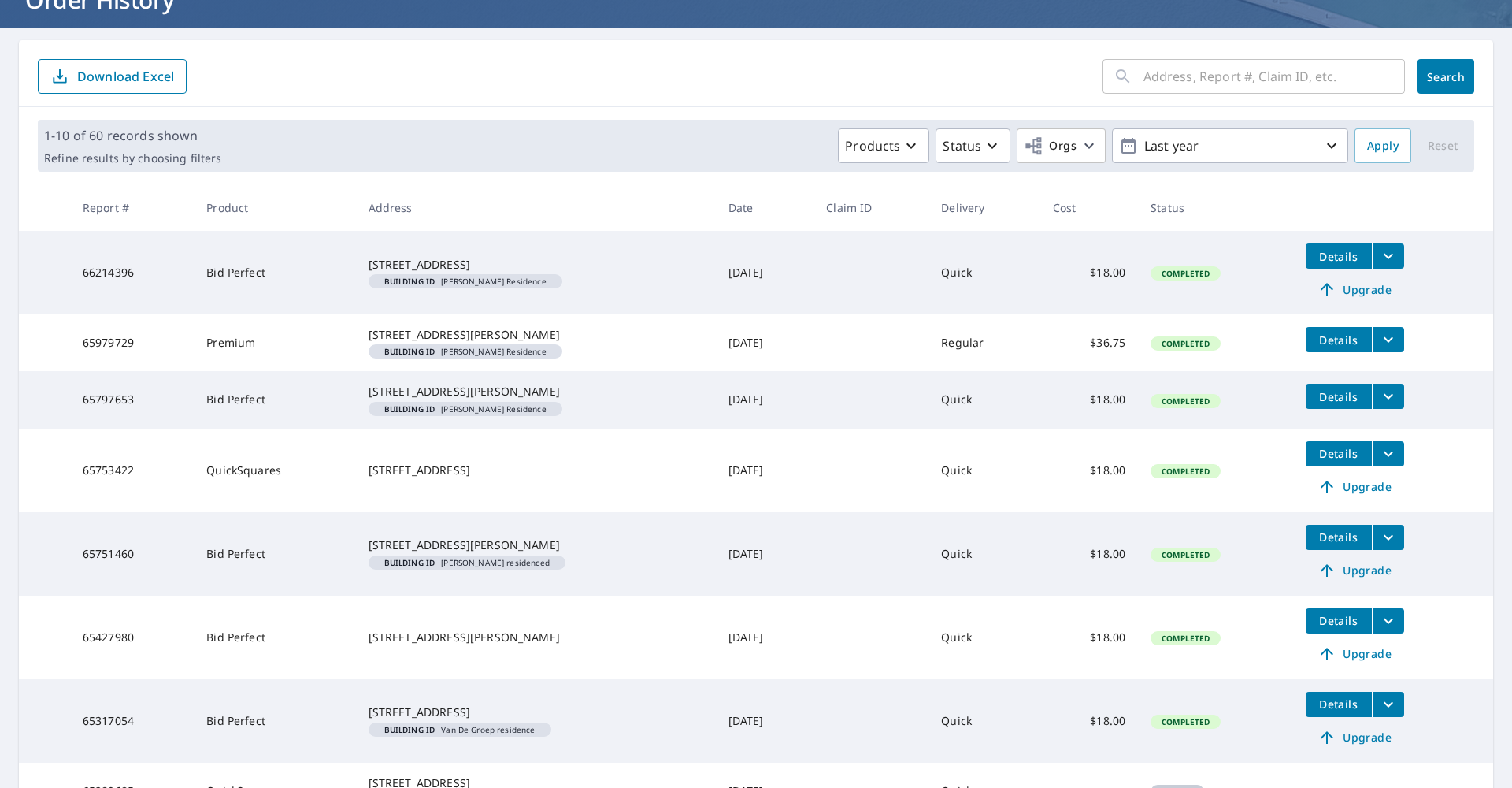 scroll, scrollTop: 0, scrollLeft: 0, axis: both 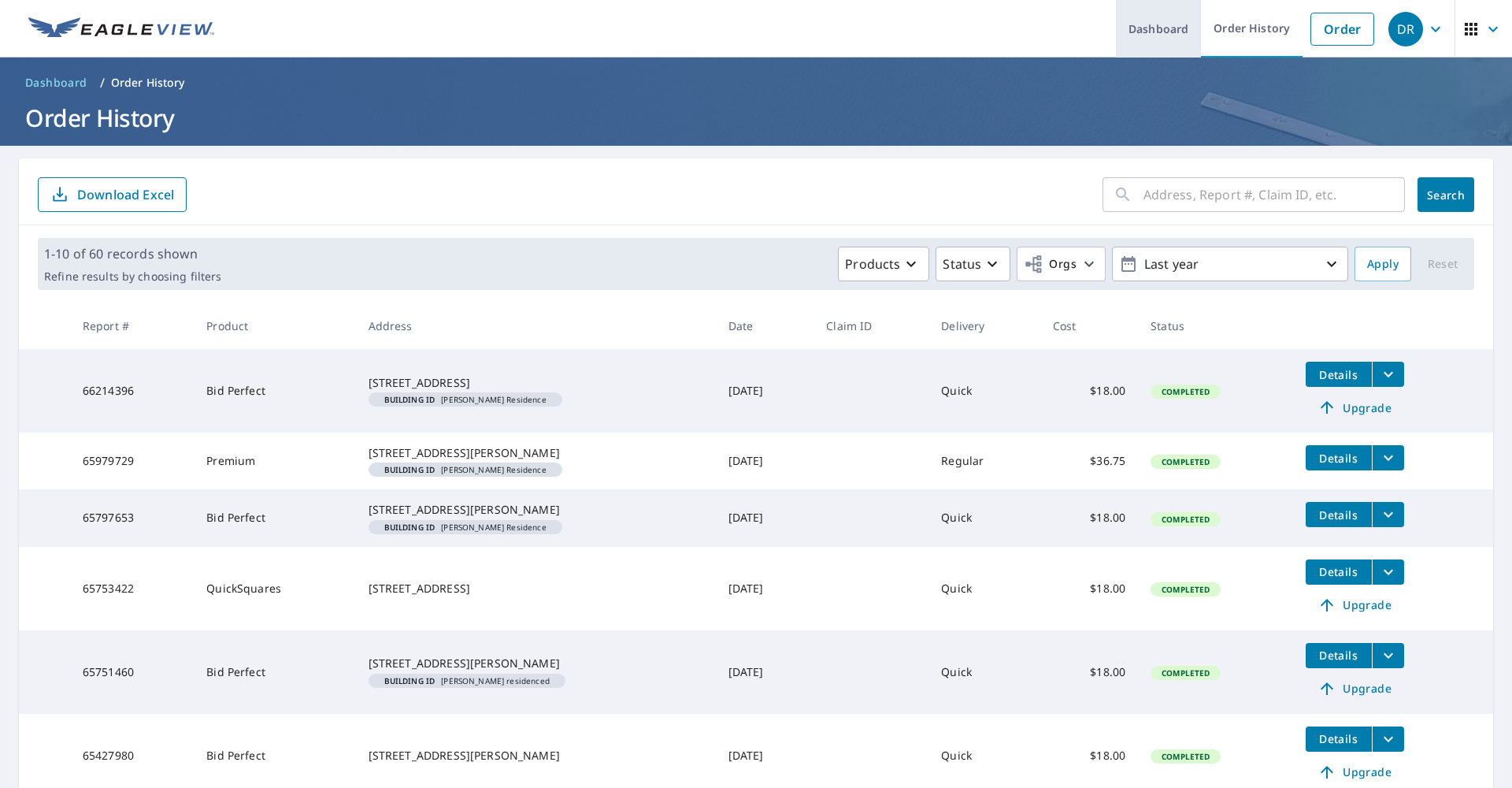 click on "Dashboard" at bounding box center (1158, 28) 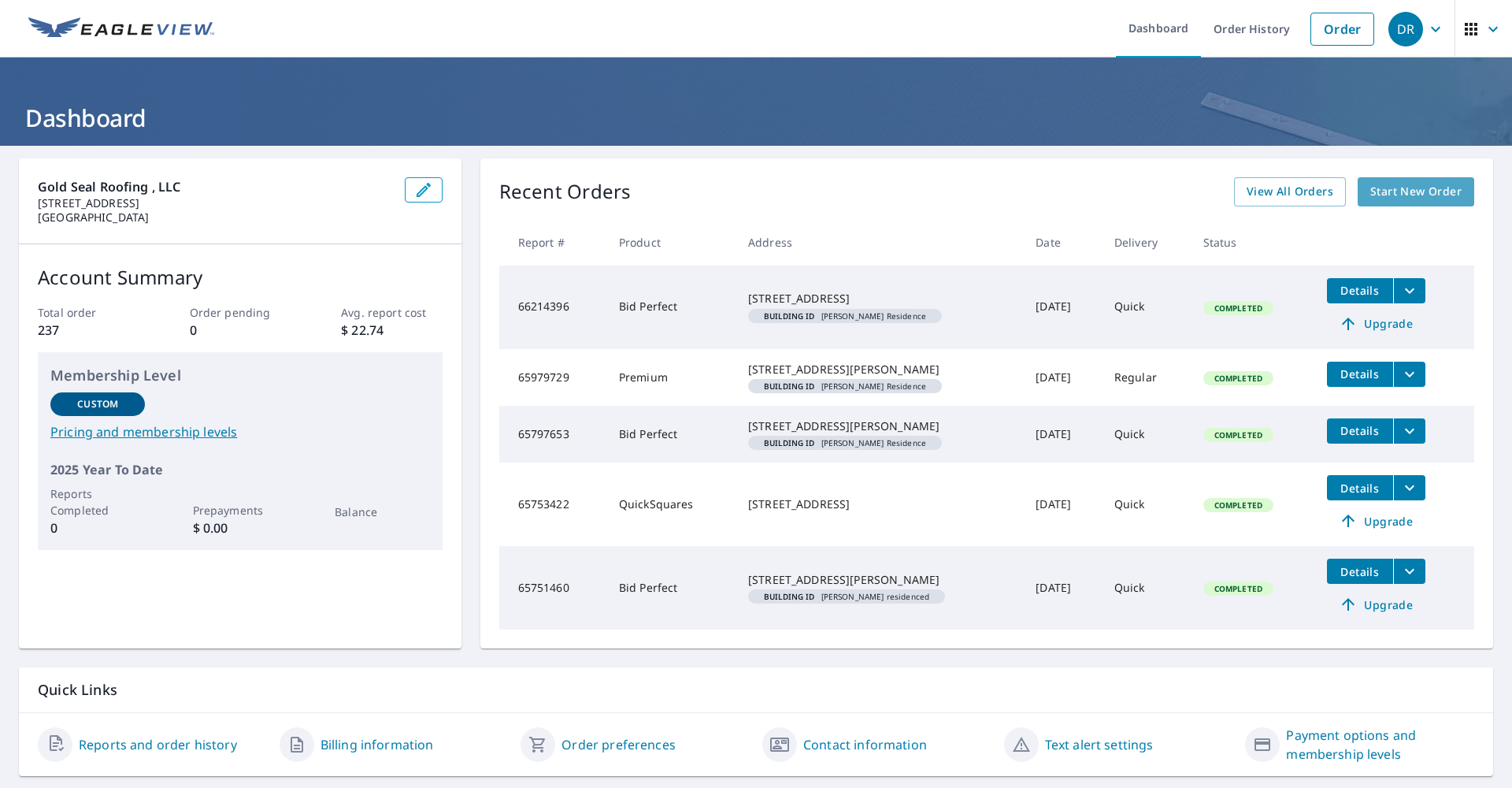 click on "Start New Order" at bounding box center (1416, 191) 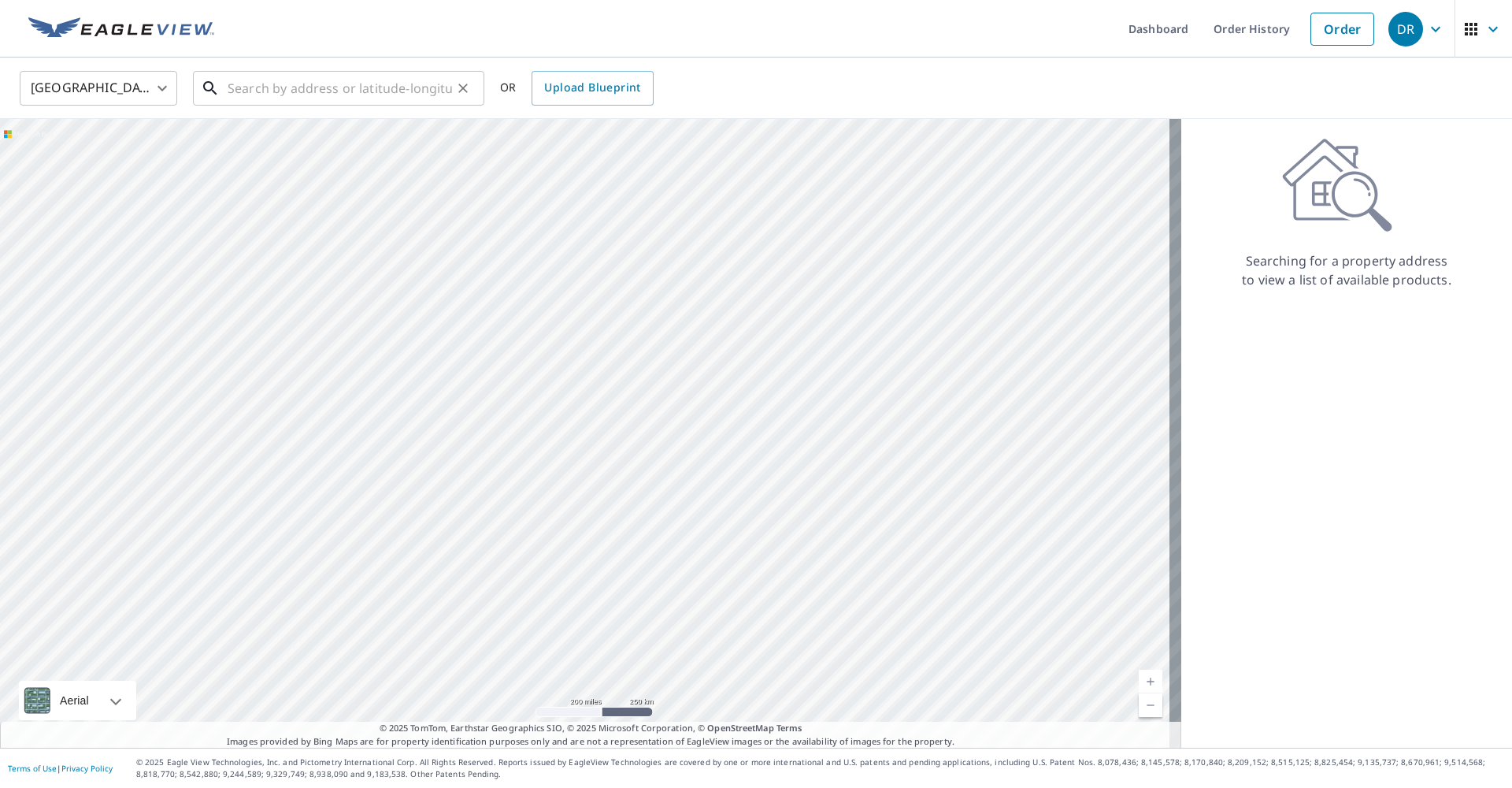 click at bounding box center [339, 88] 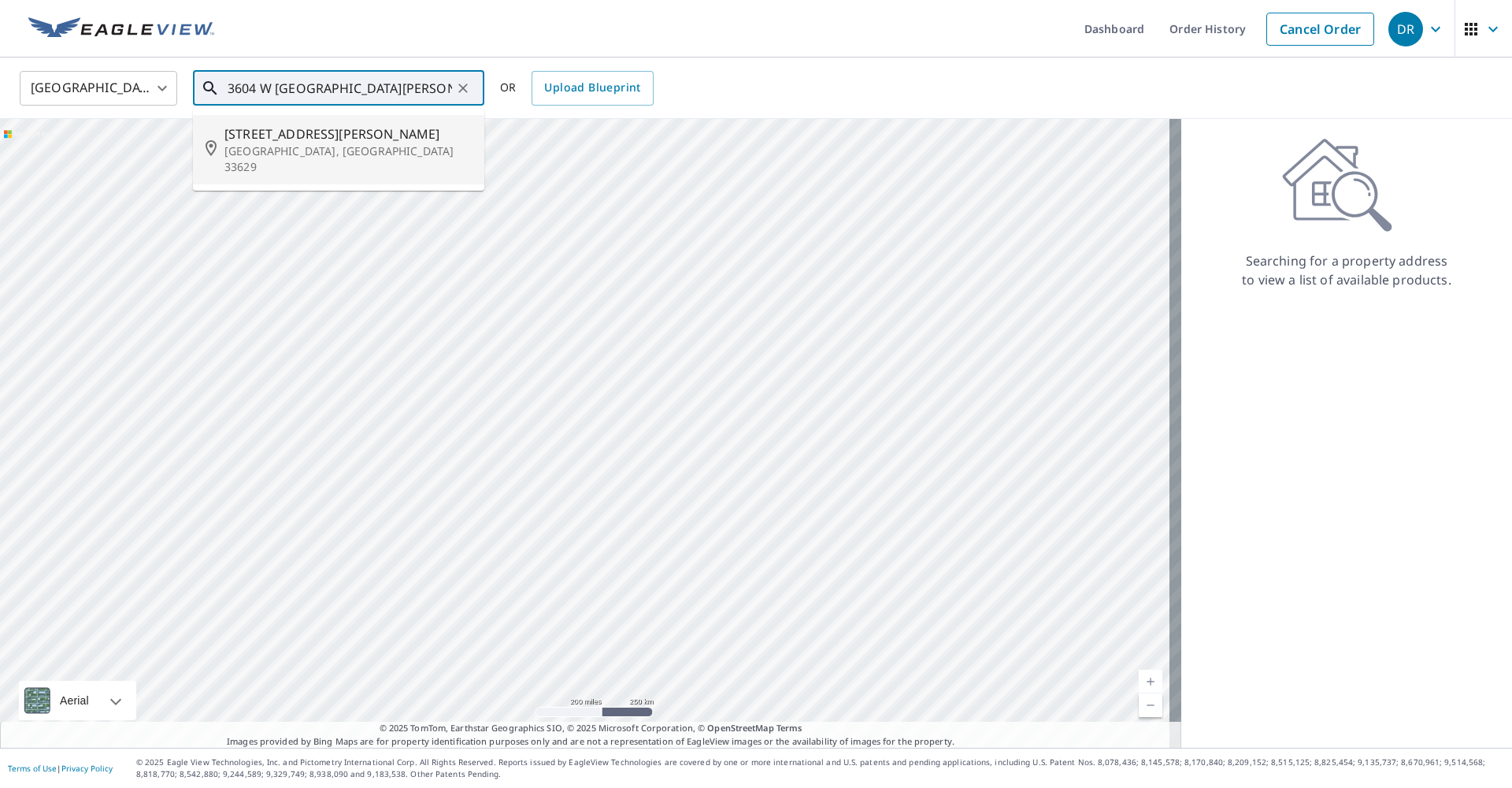 click on "Tampa, FL 33629" at bounding box center (348, 159) 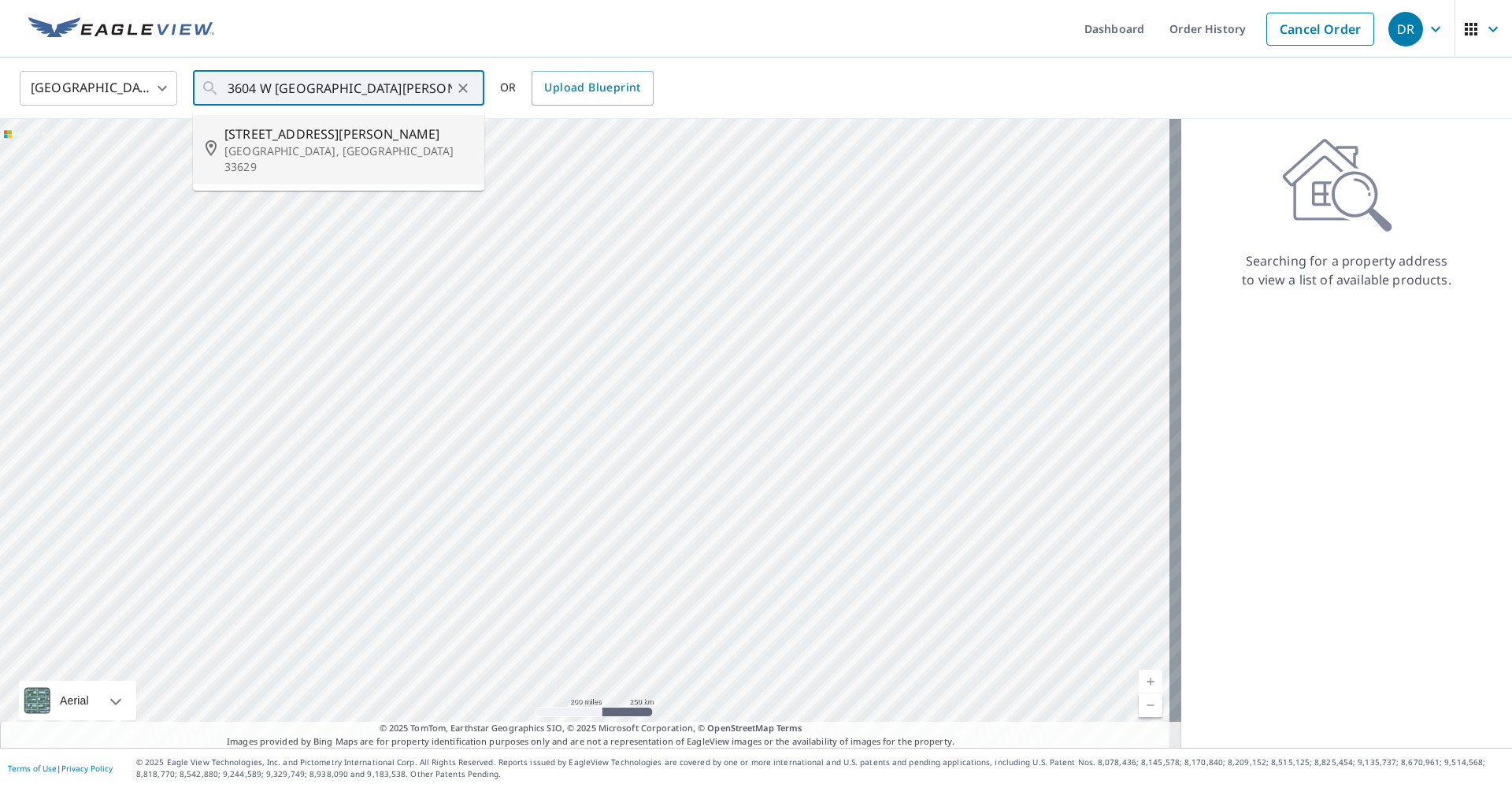 type on "3604 W San Pedro St Tampa, FL 33629" 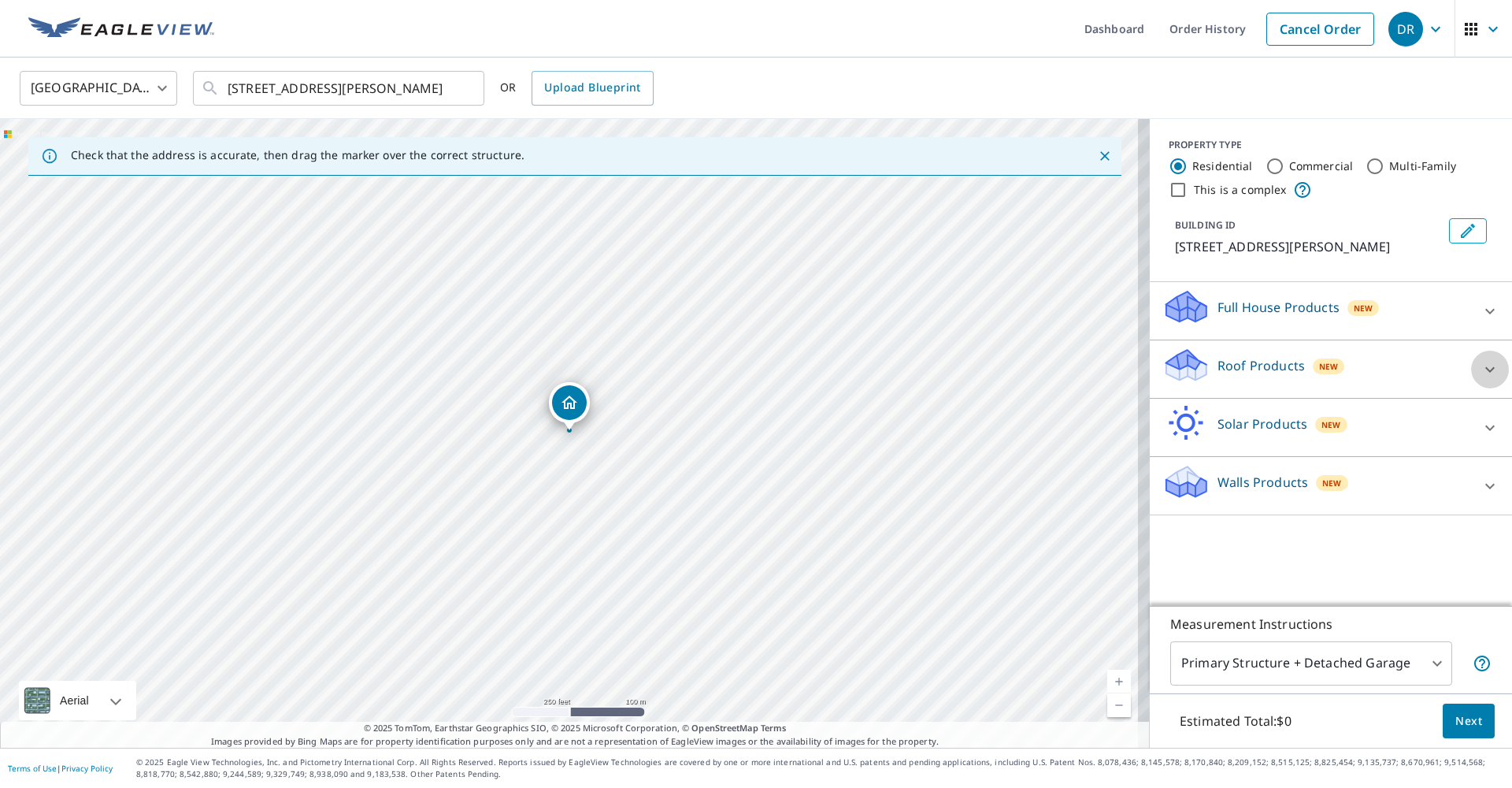 click 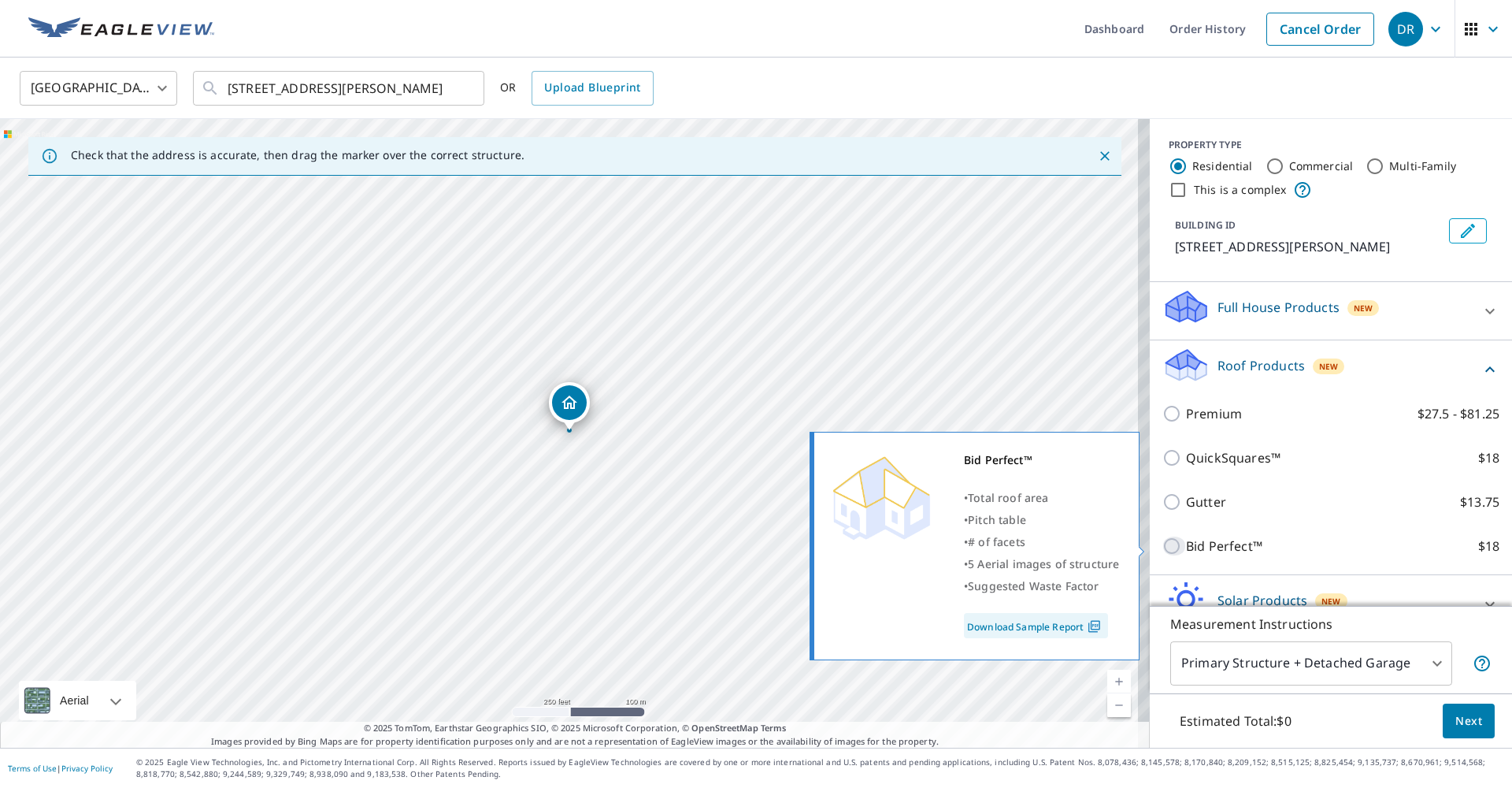 click on "Bid Perfect™ $18" at bounding box center (1174, 546) 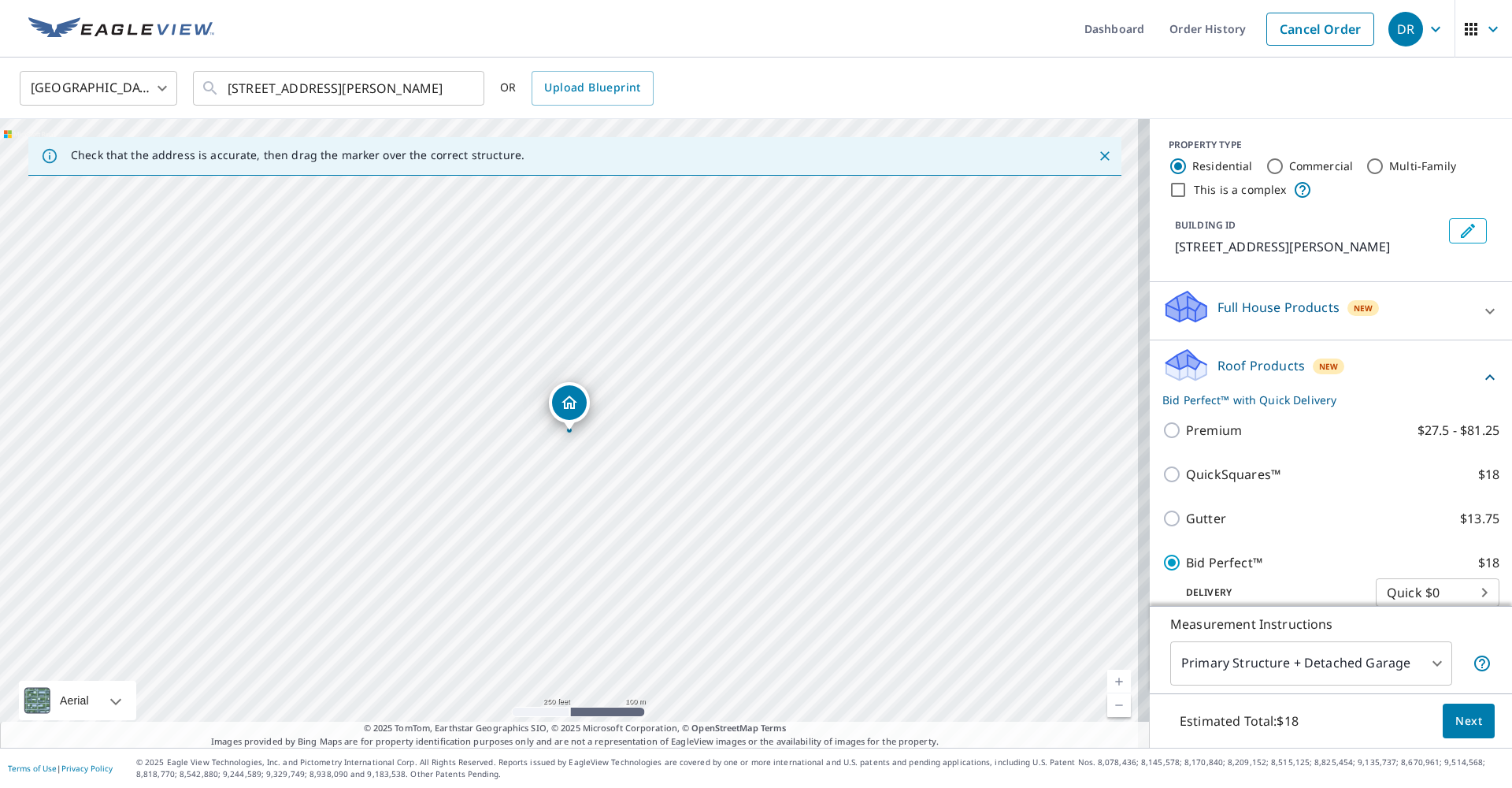 scroll, scrollTop: 137, scrollLeft: 0, axis: vertical 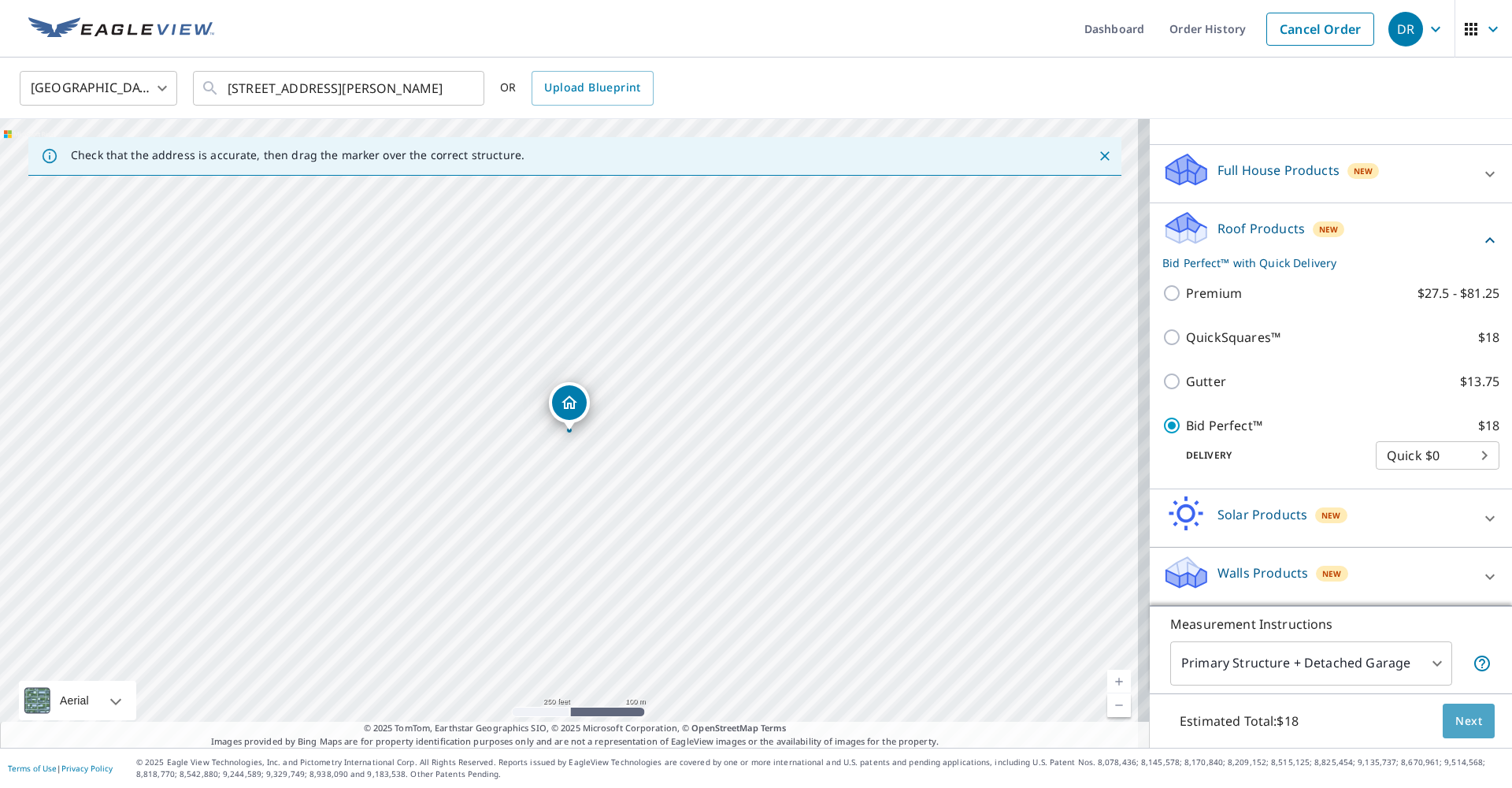 click on "Next" at bounding box center (1469, 721) 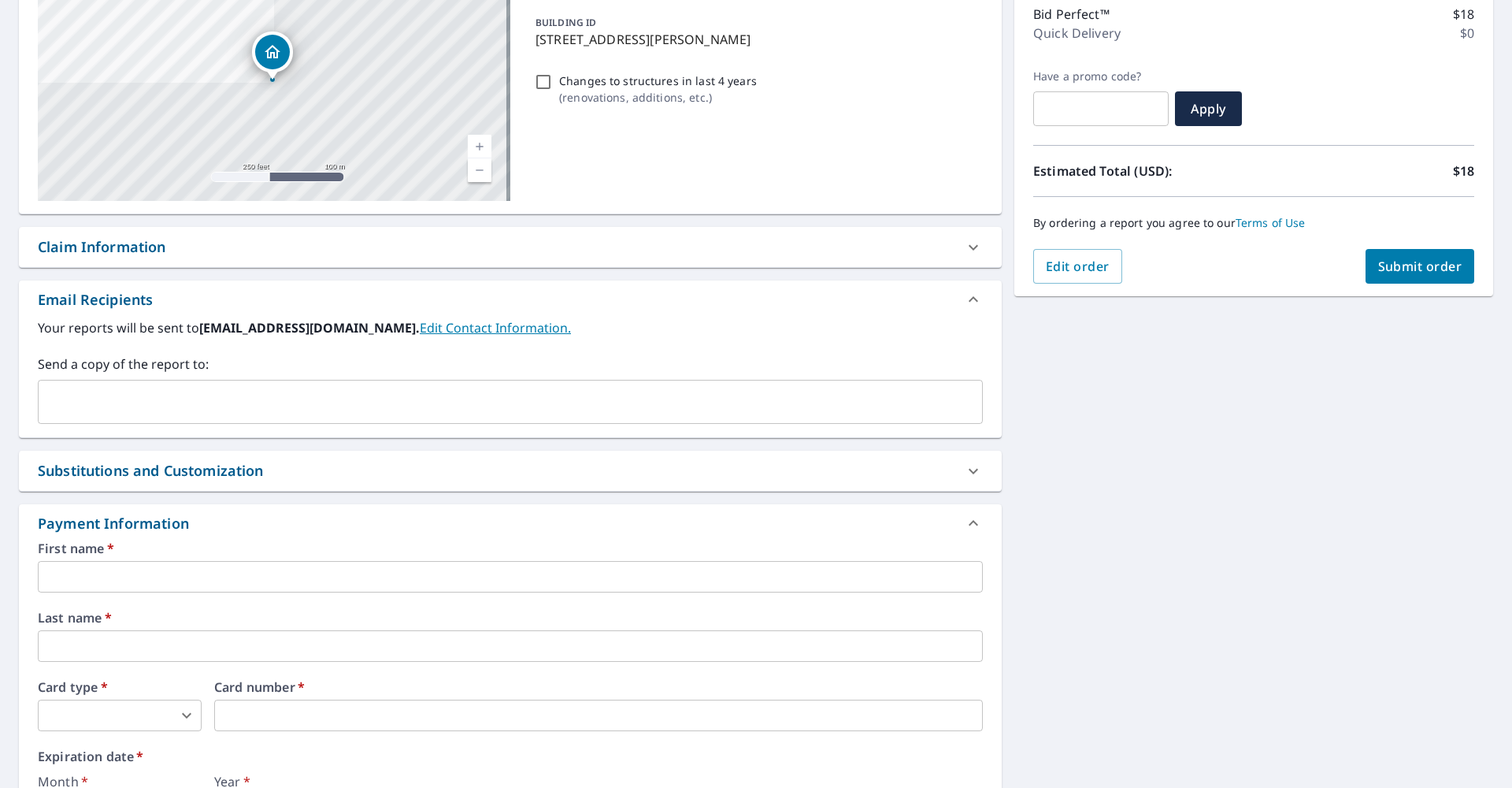scroll, scrollTop: 266, scrollLeft: 0, axis: vertical 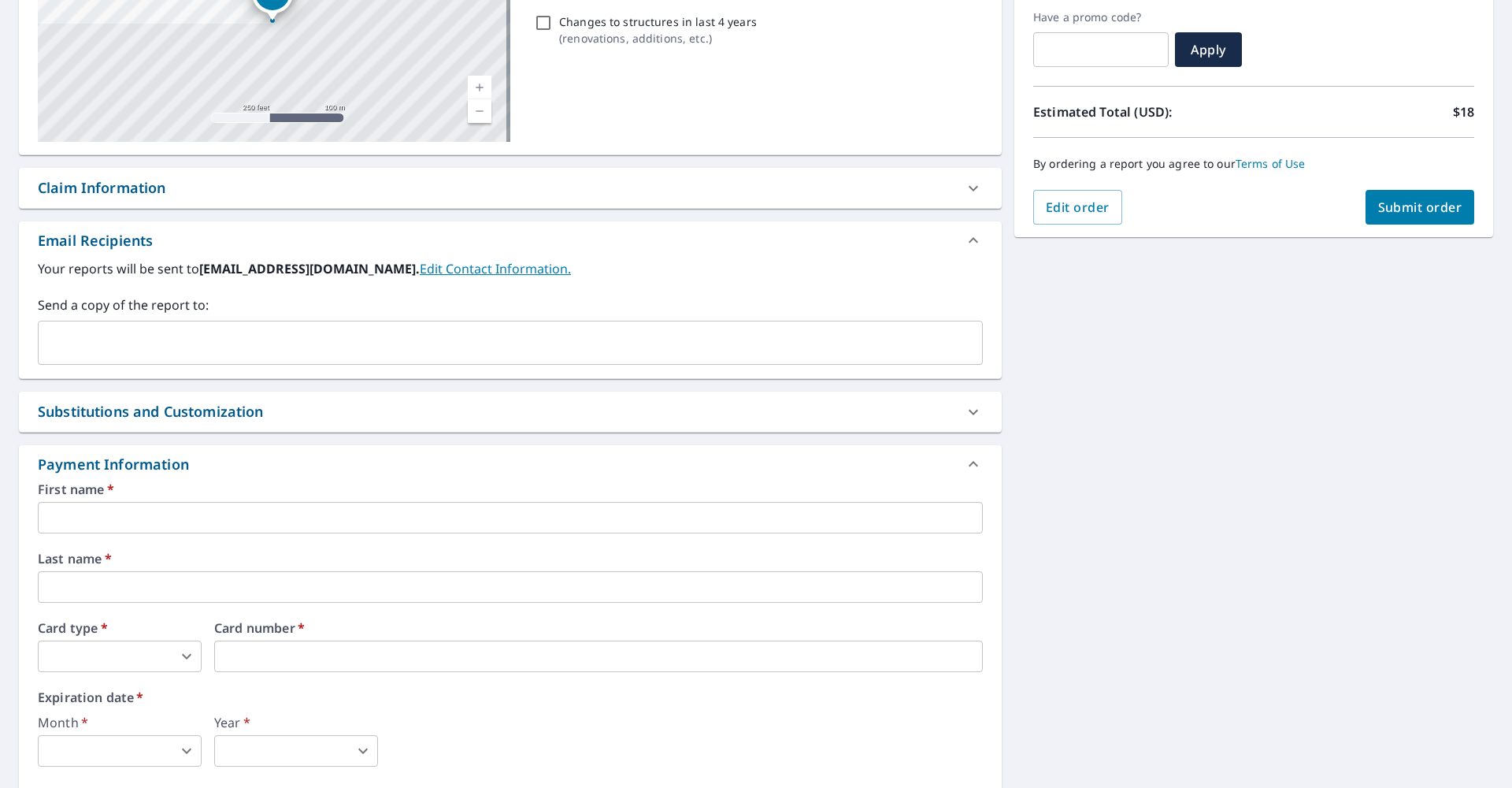 click at bounding box center [510, 518] 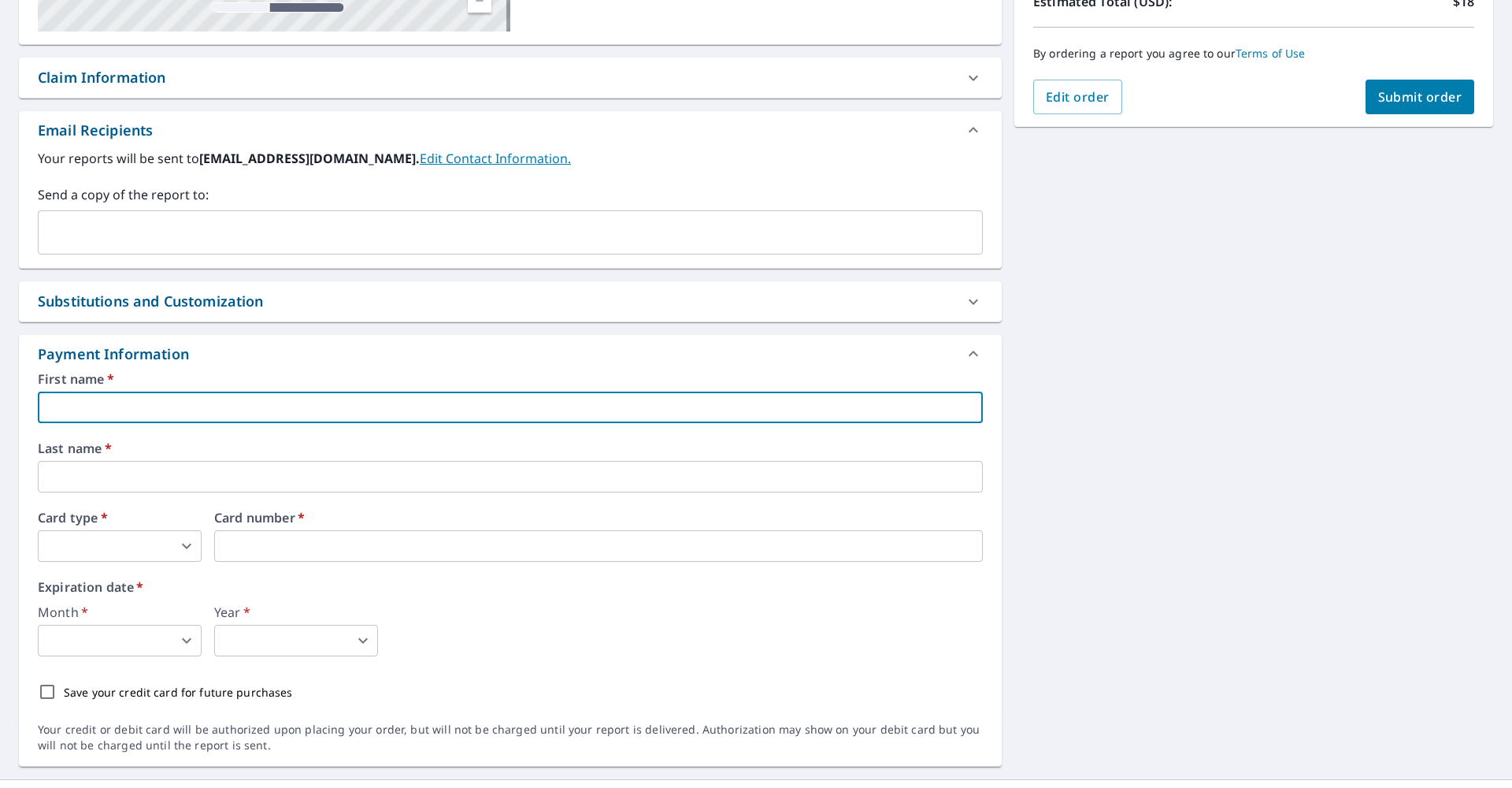 scroll, scrollTop: 407, scrollLeft: 0, axis: vertical 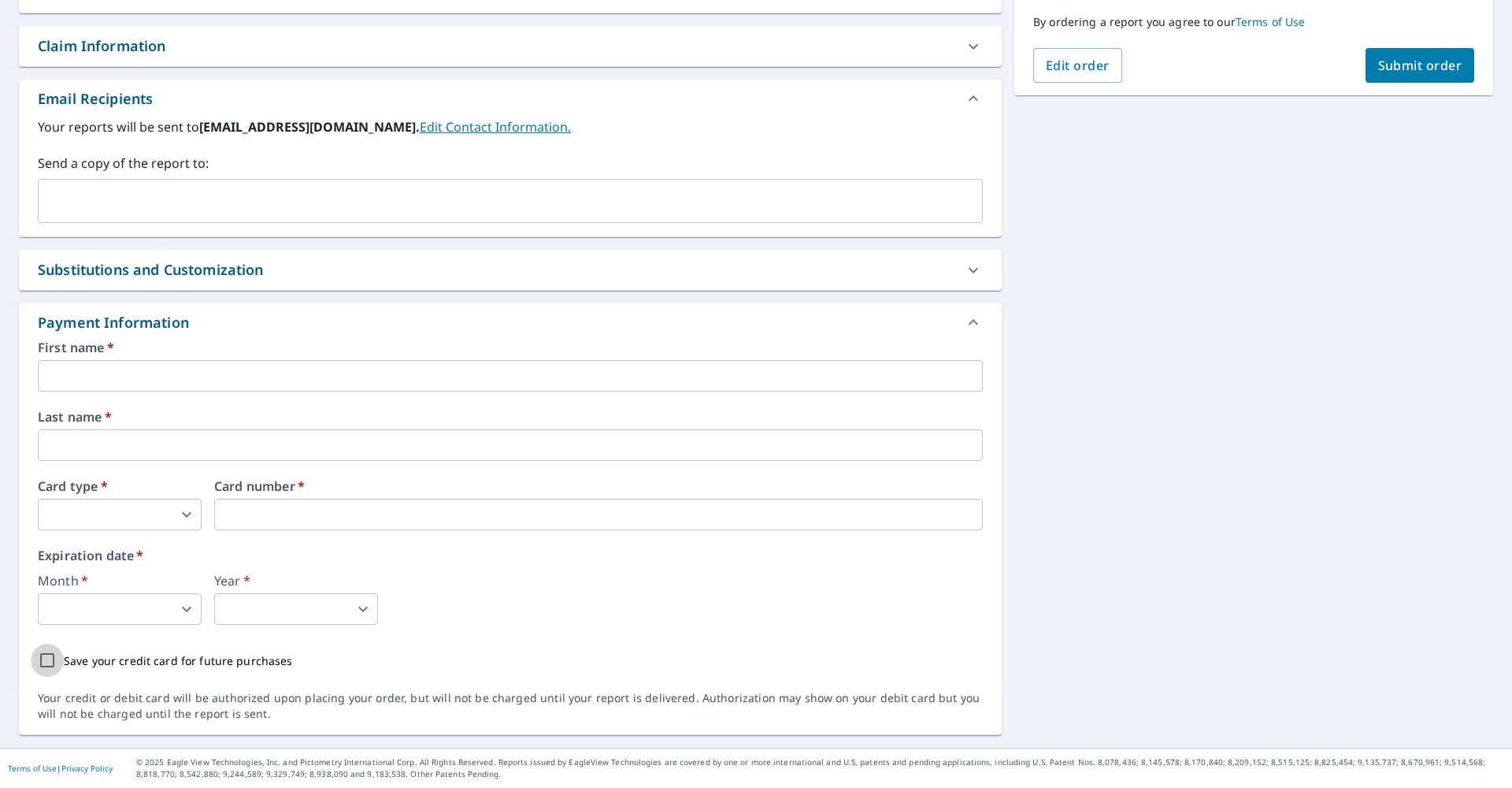 click on "Save your credit card for future purchases" at bounding box center (47, 660) 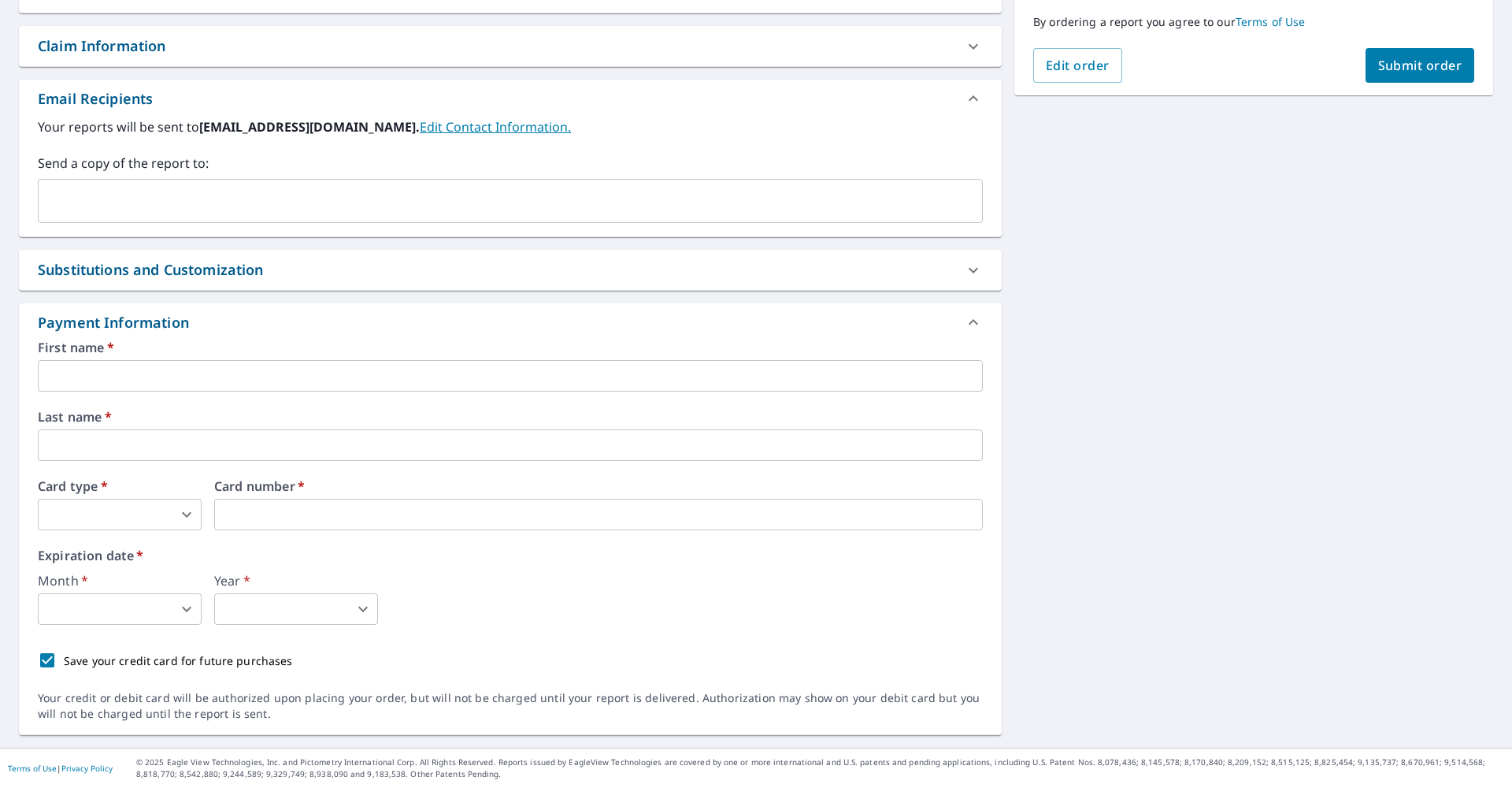 scroll, scrollTop: 115, scrollLeft: 0, axis: vertical 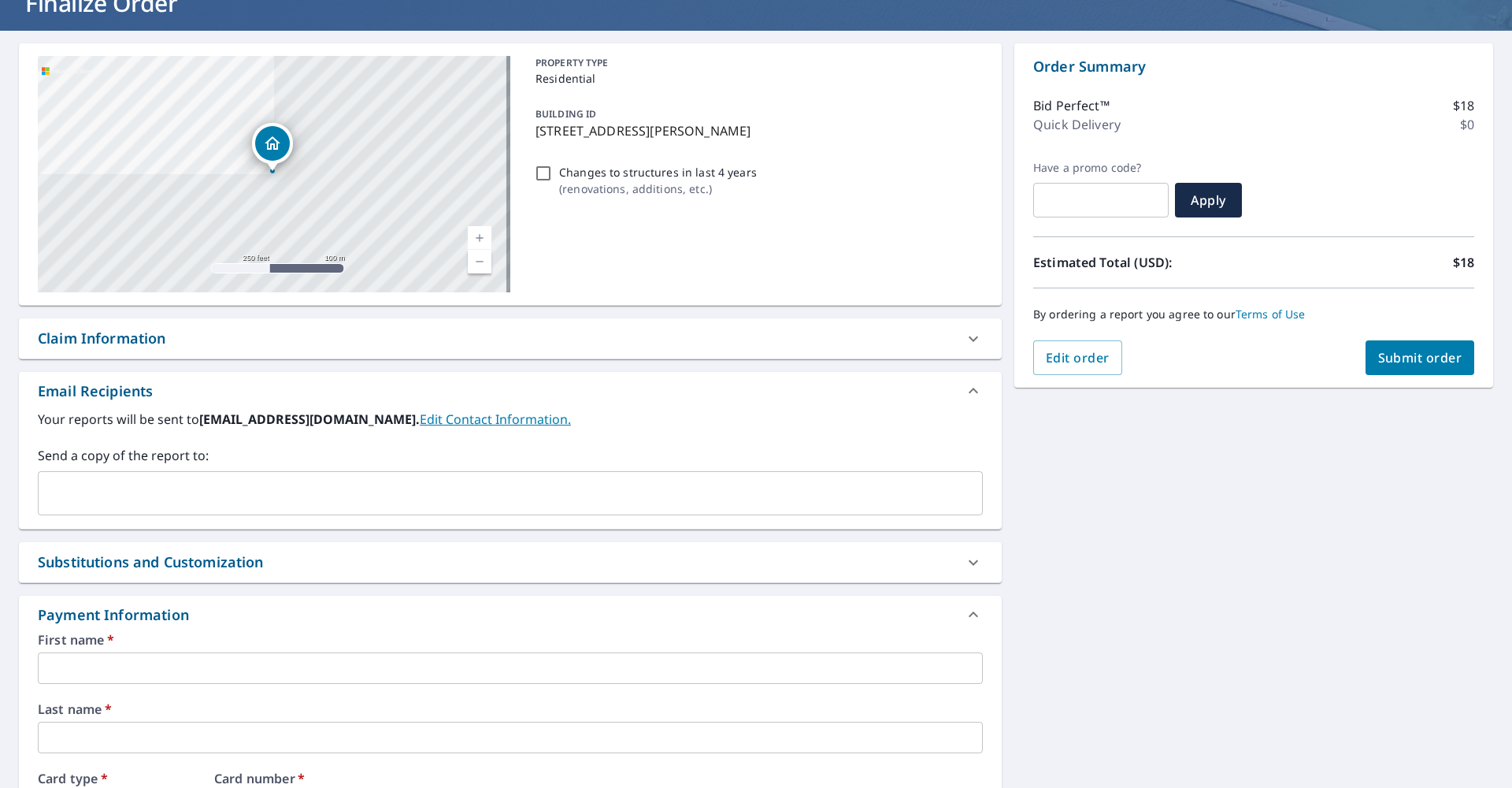 click at bounding box center (510, 668) 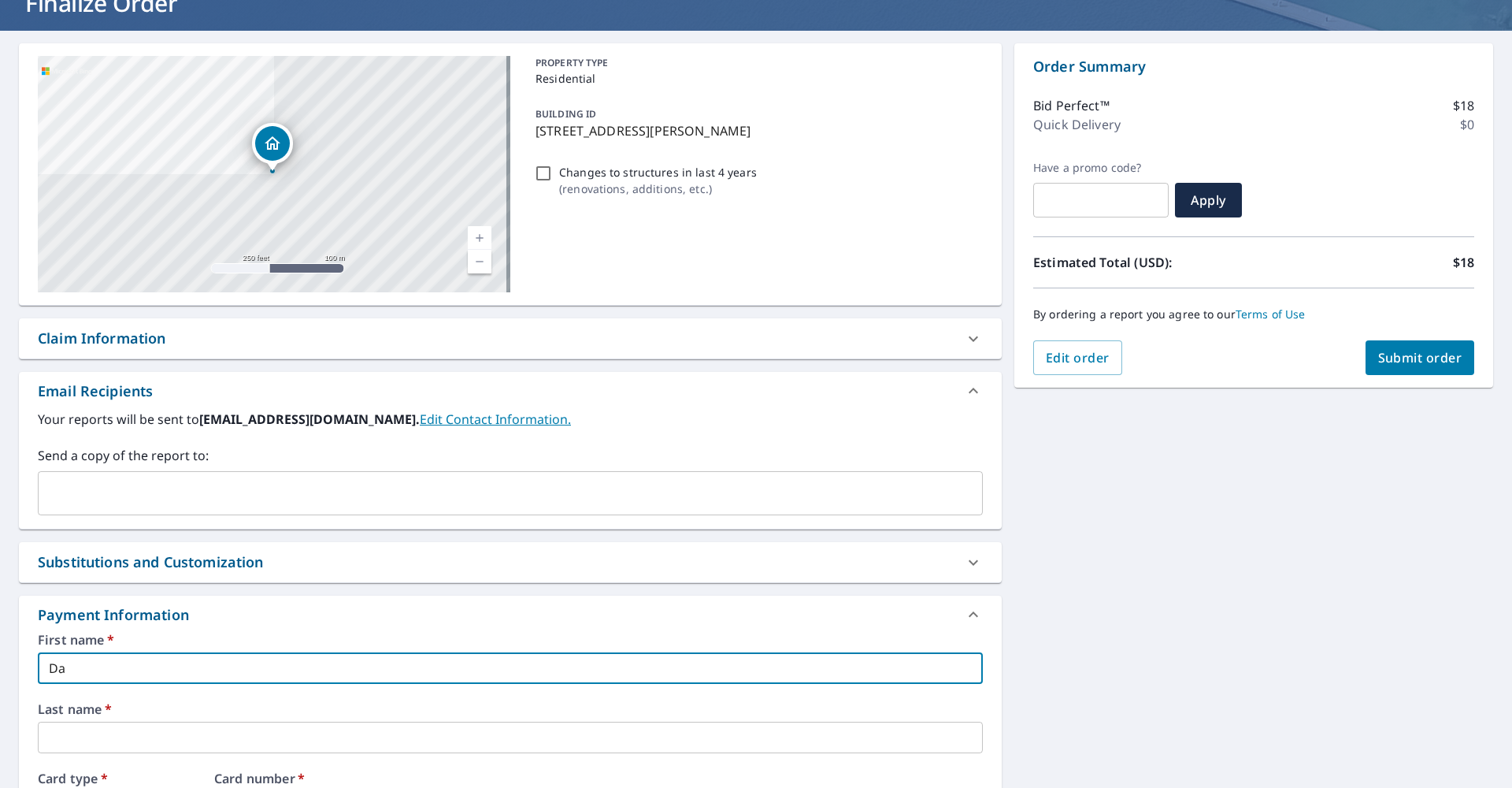 type on "D" 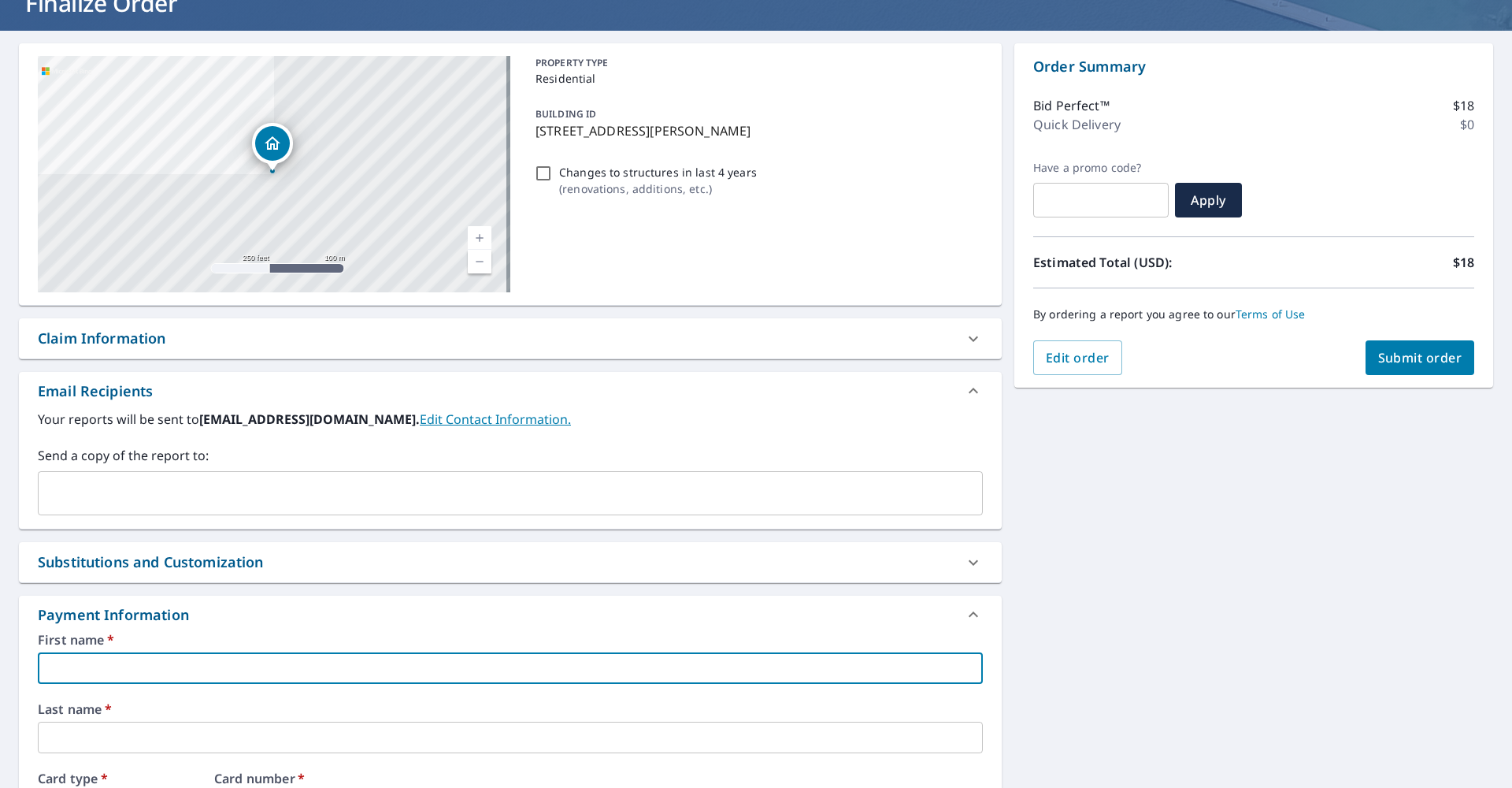 type on "M" 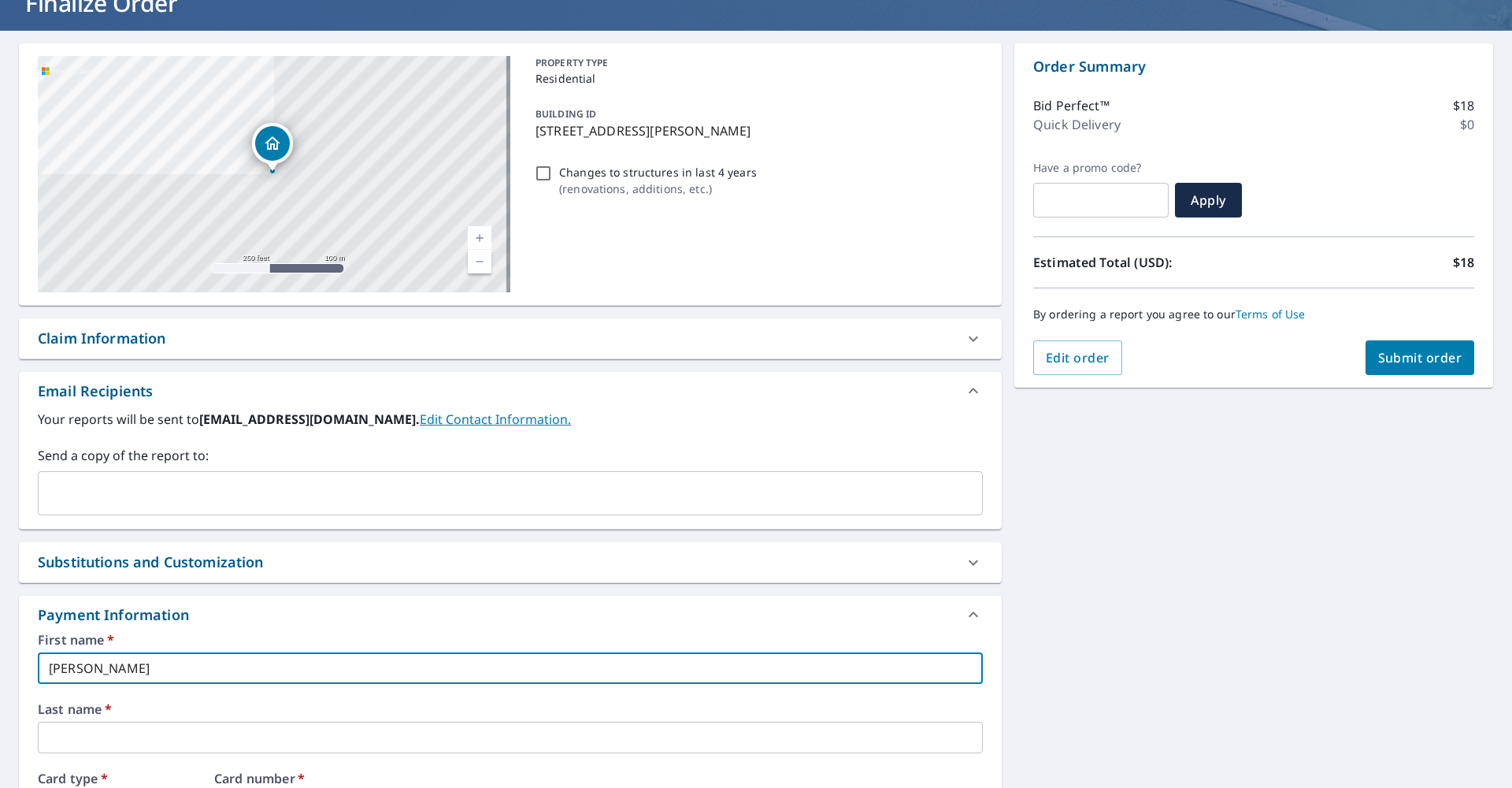 type on "Nicole" 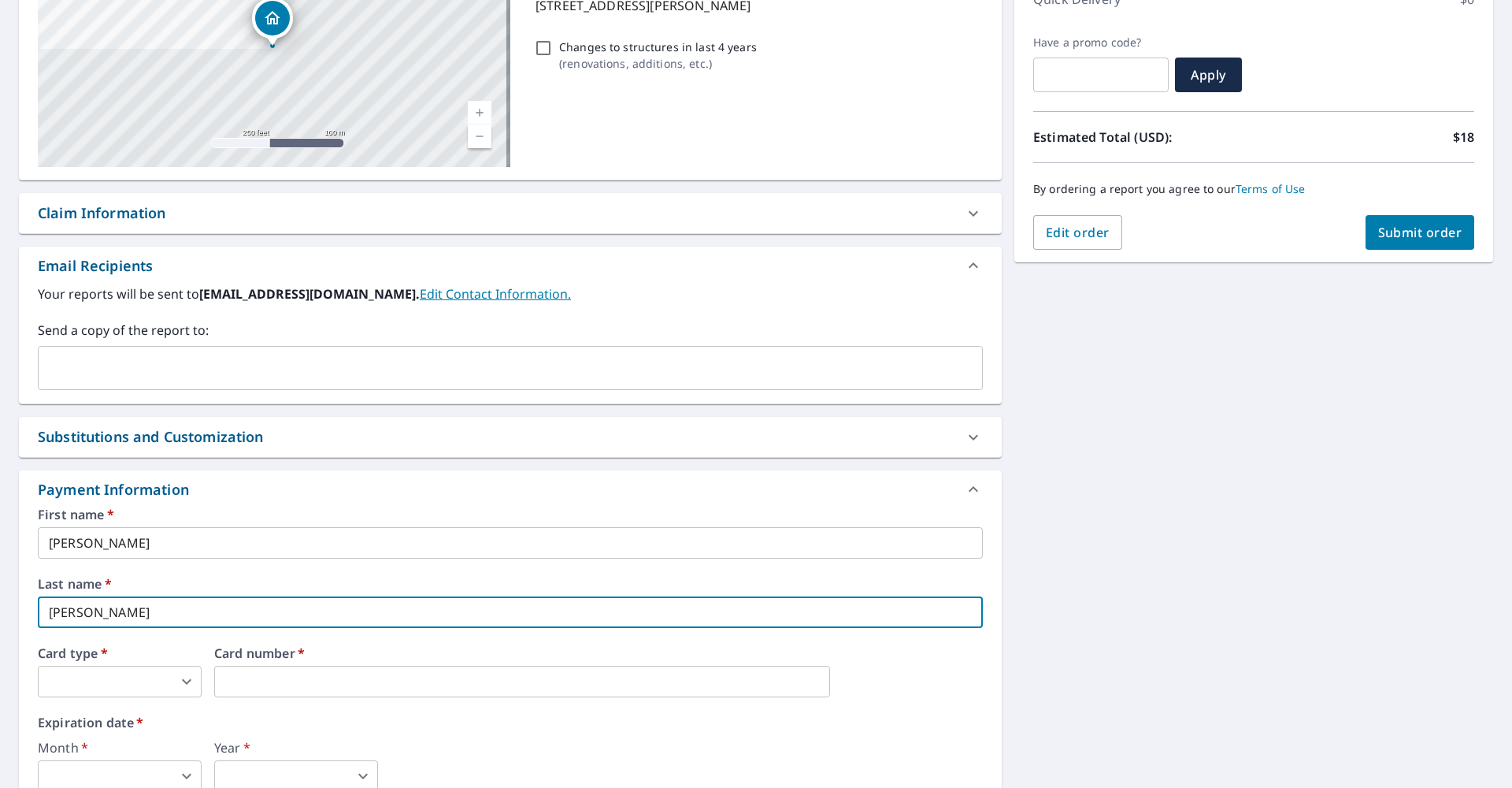 scroll, scrollTop: 325, scrollLeft: 0, axis: vertical 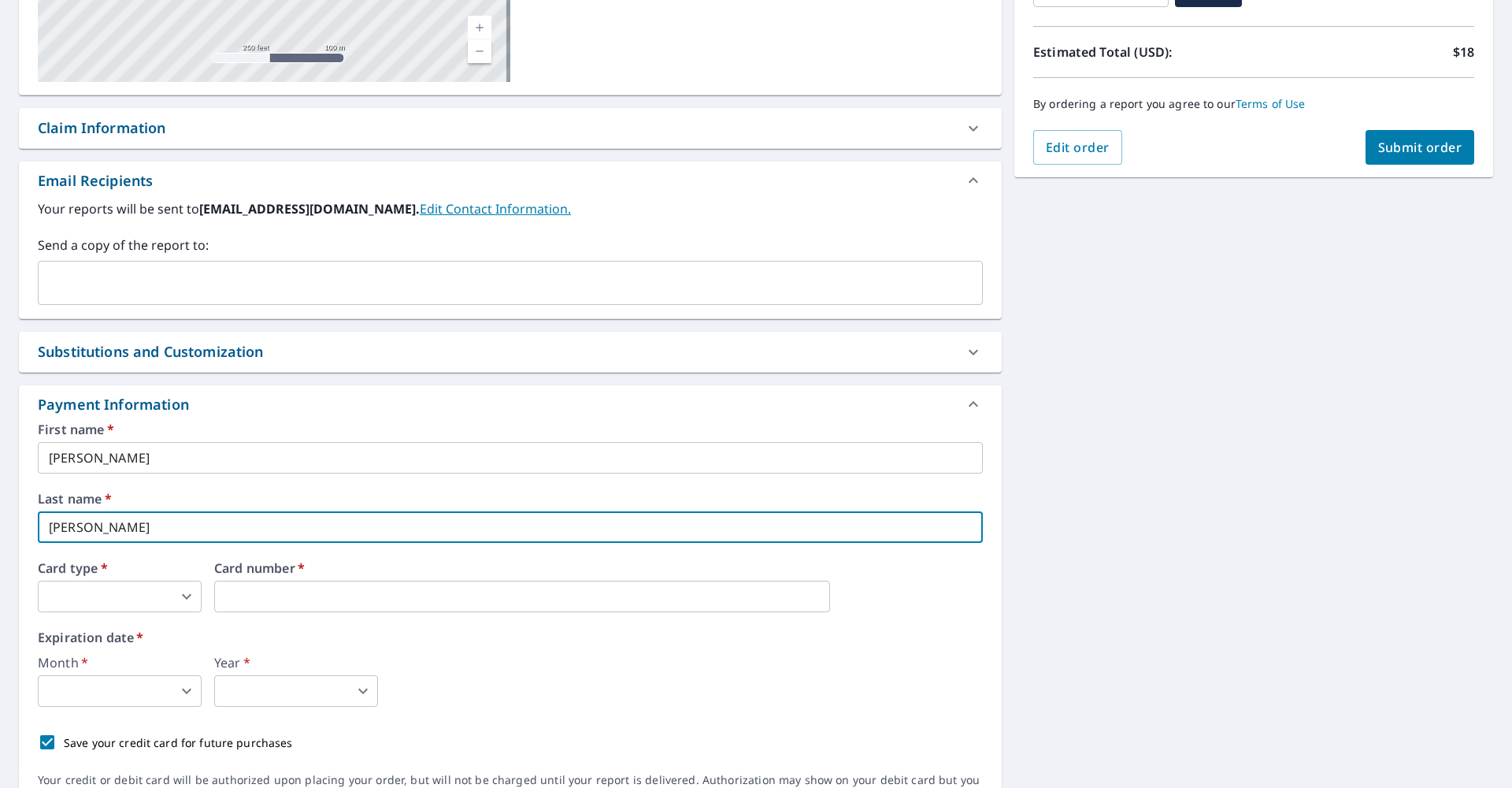 type on "Rhodes" 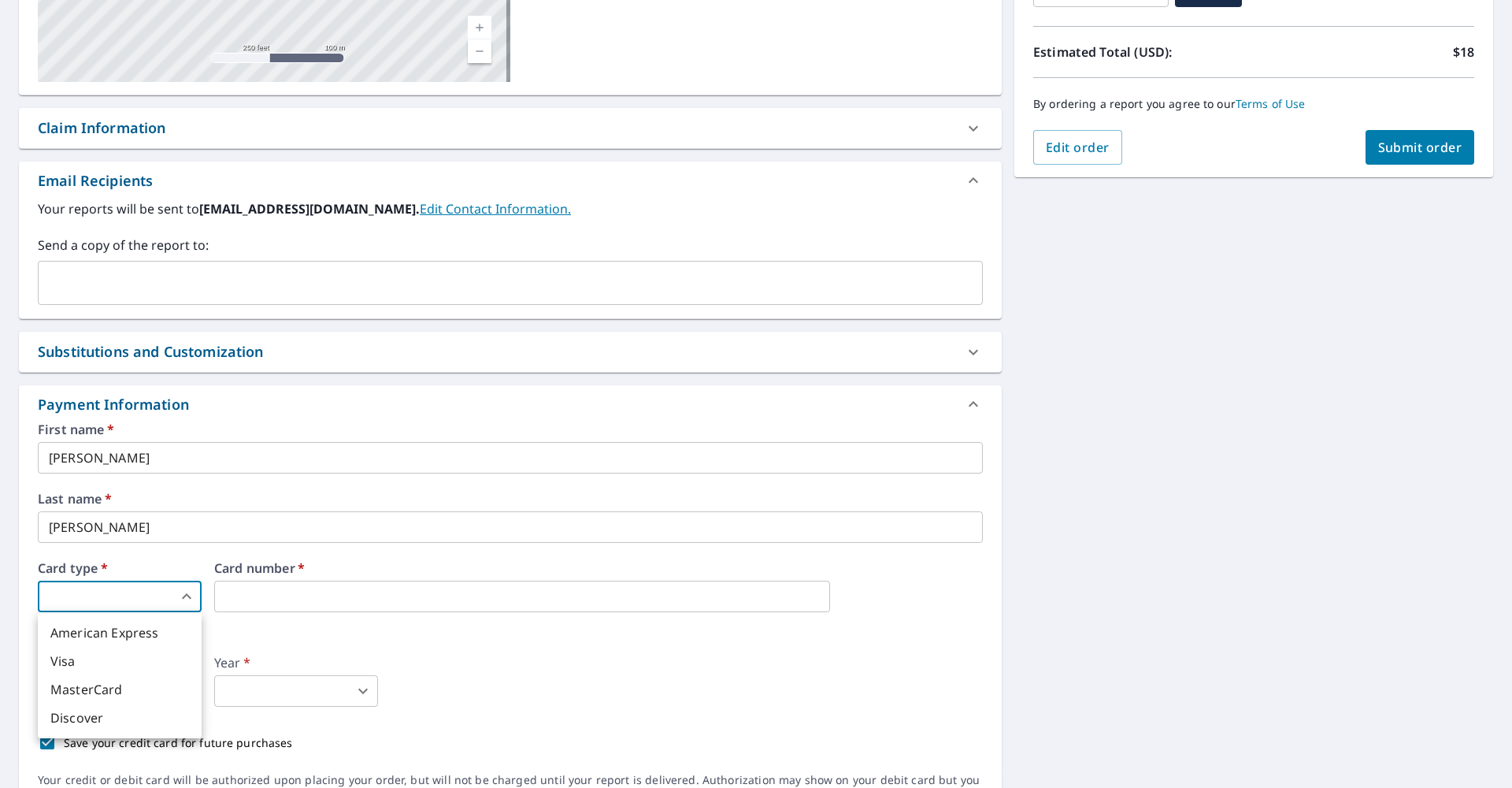 click on "Visa" at bounding box center (120, 661) 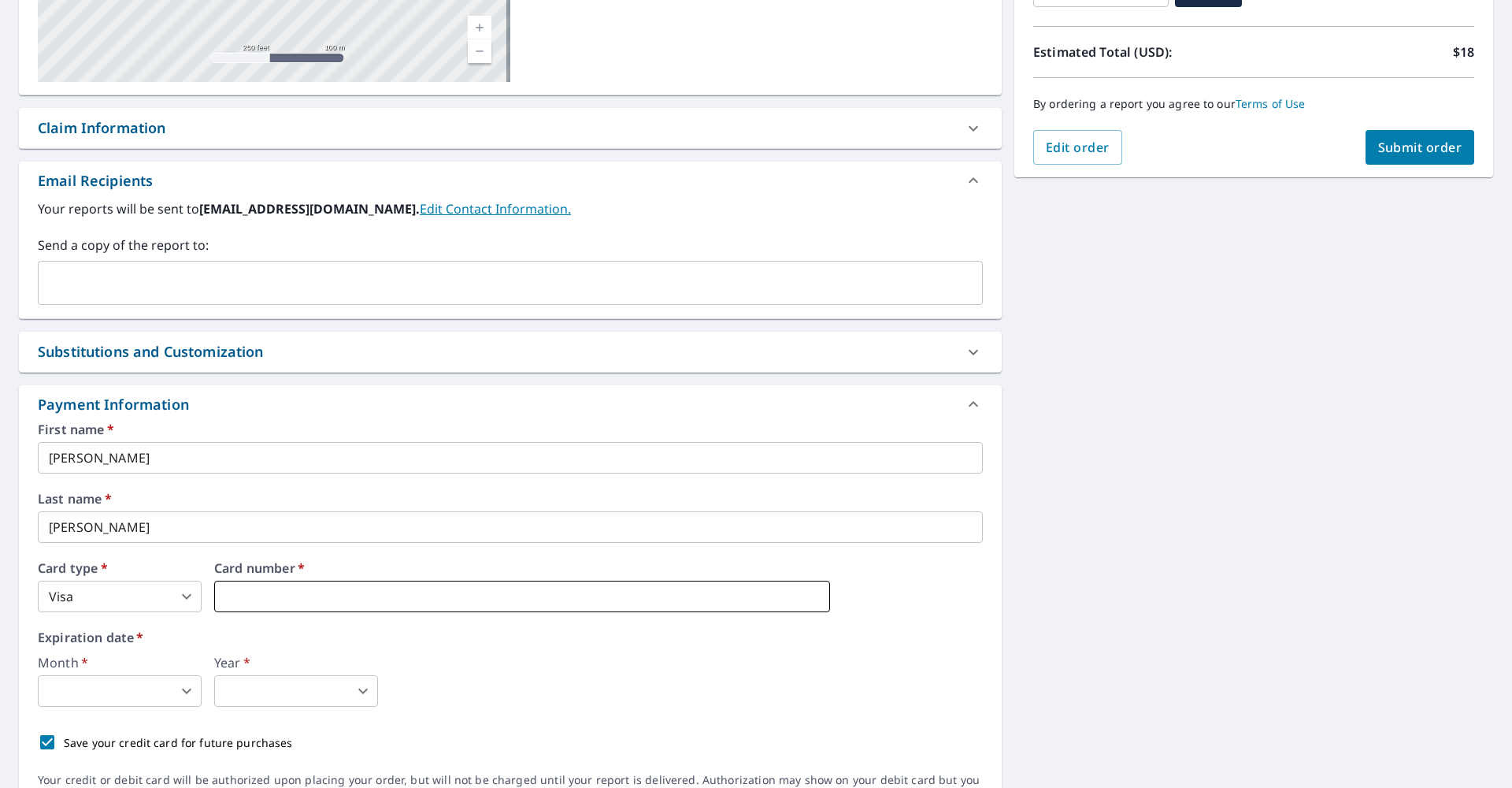 type on "3" 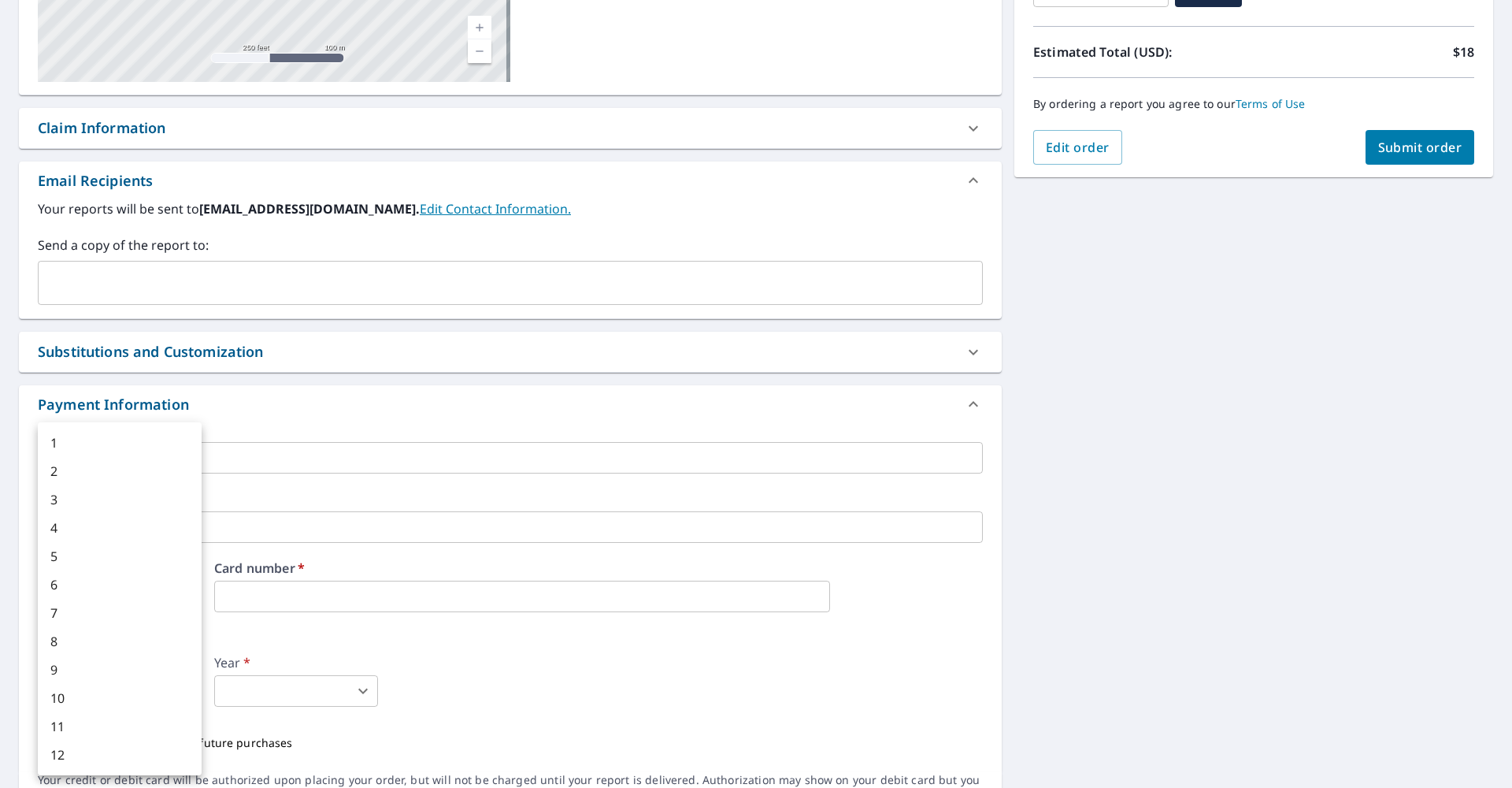 click on "DR DR
Dashboard Order History Cancel Order DR Dashboard / Finalize Order Finalize Order 3604 W San Pedro St Tampa, FL 33629 Aerial Road A standard road map Aerial A detailed look from above Labels Labels 250 feet 100 m © 2025 TomTom, © Vexcel Imaging, © 2025 Microsoft Corporation,  © OpenStreetMap Terms PROPERTY TYPE Residential BUILDING ID 3604 W San Pedro St, Tampa, FL, 33629 Changes to structures in last 4 years ( renovations, additions, etc. ) Claim Information Claim number ​ Claim information ​ PO number ​ Date of loss ​ Cat ID ​ Email Recipients Your reports will be sent to  subscriptions@goldsealroof.com.  Edit Contact Information. Send a copy of the report to: ​ Substitutions and Customization Roof measurement report substitutions If a Bid Perfect - Residential Report is unavailable send me a QuickSquares Report: Yes No Ask If a QuickSquares Report is unavailable send me a QuickSquares Extended Coverage Report: Yes No Ask Yes No Ask Yes No Ask Yes No Ask Additional Report Formats" at bounding box center (756, 394) 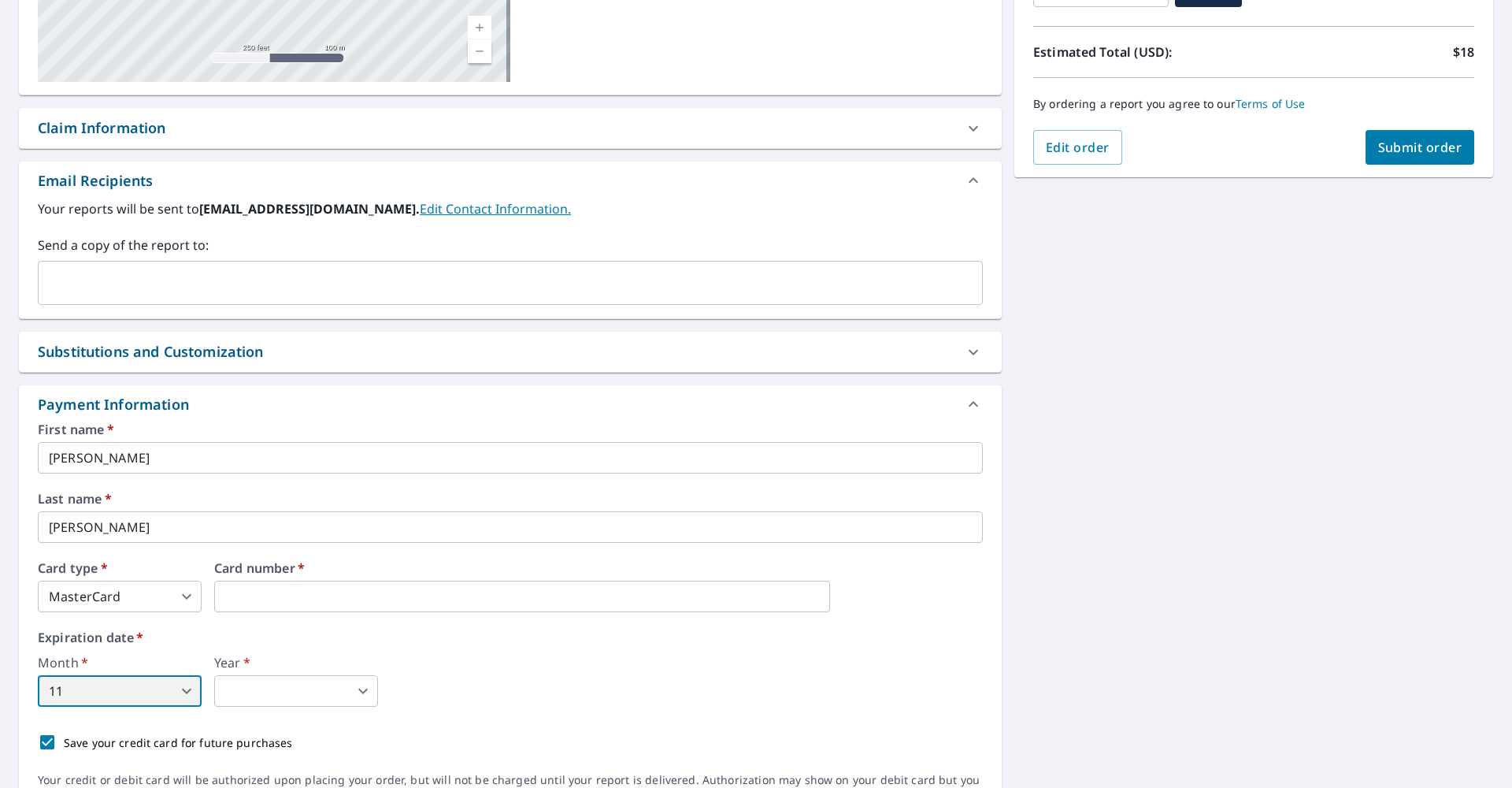 type on "11" 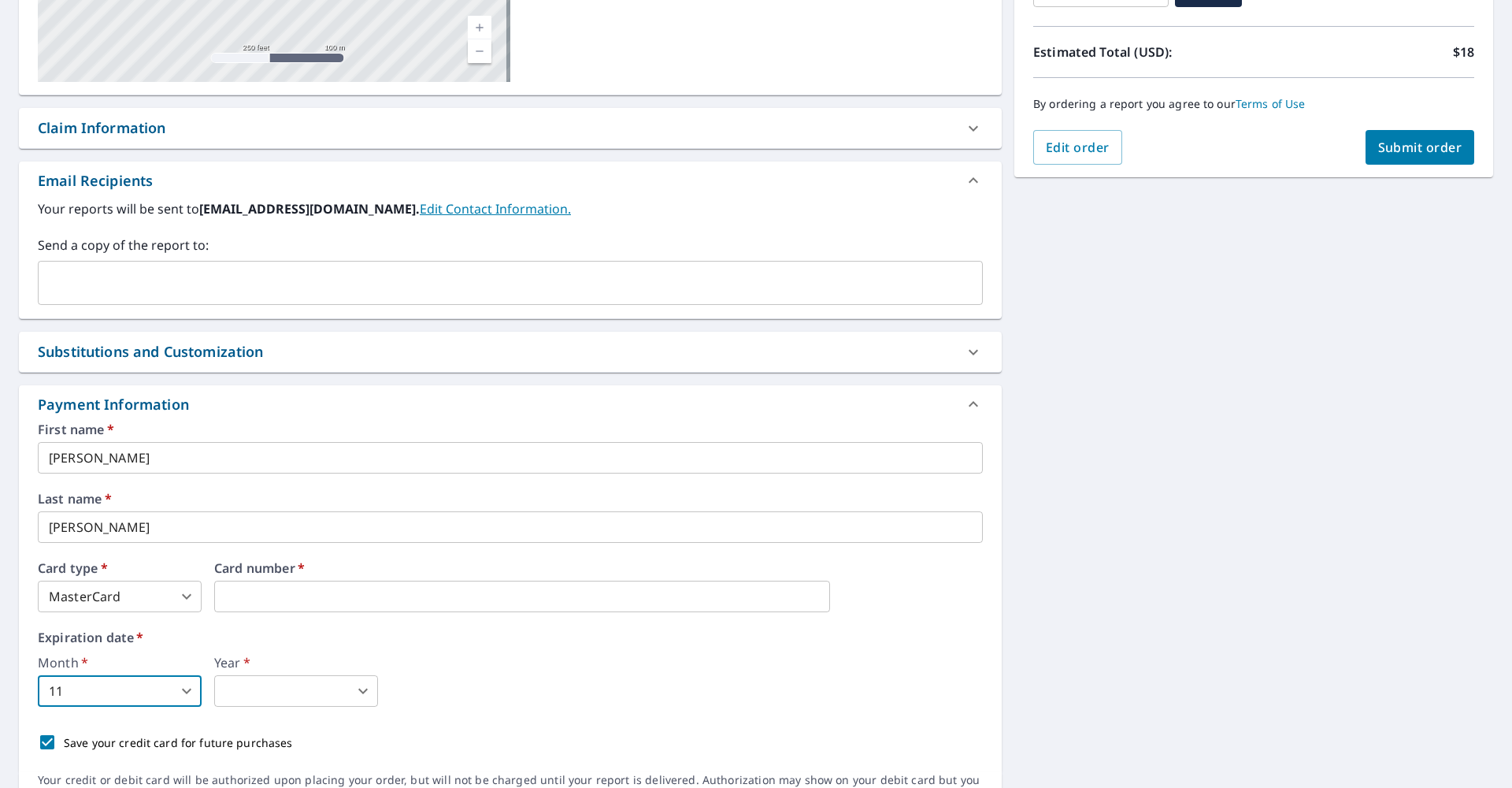 click on "DR DR
Dashboard Order History Cancel Order DR Dashboard / Finalize Order Finalize Order 3604 W San Pedro St Tampa, FL 33629 Aerial Road A standard road map Aerial A detailed look from above Labels Labels 250 feet 100 m © 2025 TomTom, © Vexcel Imaging, © 2025 Microsoft Corporation,  © OpenStreetMap Terms PROPERTY TYPE Residential BUILDING ID 3604 W San Pedro St, Tampa, FL, 33629 Changes to structures in last 4 years ( renovations, additions, etc. ) Claim Information Claim number ​ Claim information ​ PO number ​ Date of loss ​ Cat ID ​ Email Recipients Your reports will be sent to  subscriptions@goldsealroof.com.  Edit Contact Information. Send a copy of the report to: ​ Substitutions and Customization Roof measurement report substitutions If a Bid Perfect - Residential Report is unavailable send me a QuickSquares Report: Yes No Ask If a QuickSquares Report is unavailable send me a QuickSquares Extended Coverage Report: Yes No Ask Yes No Ask Yes No Ask Yes No Ask Additional Report Formats" at bounding box center [756, 394] 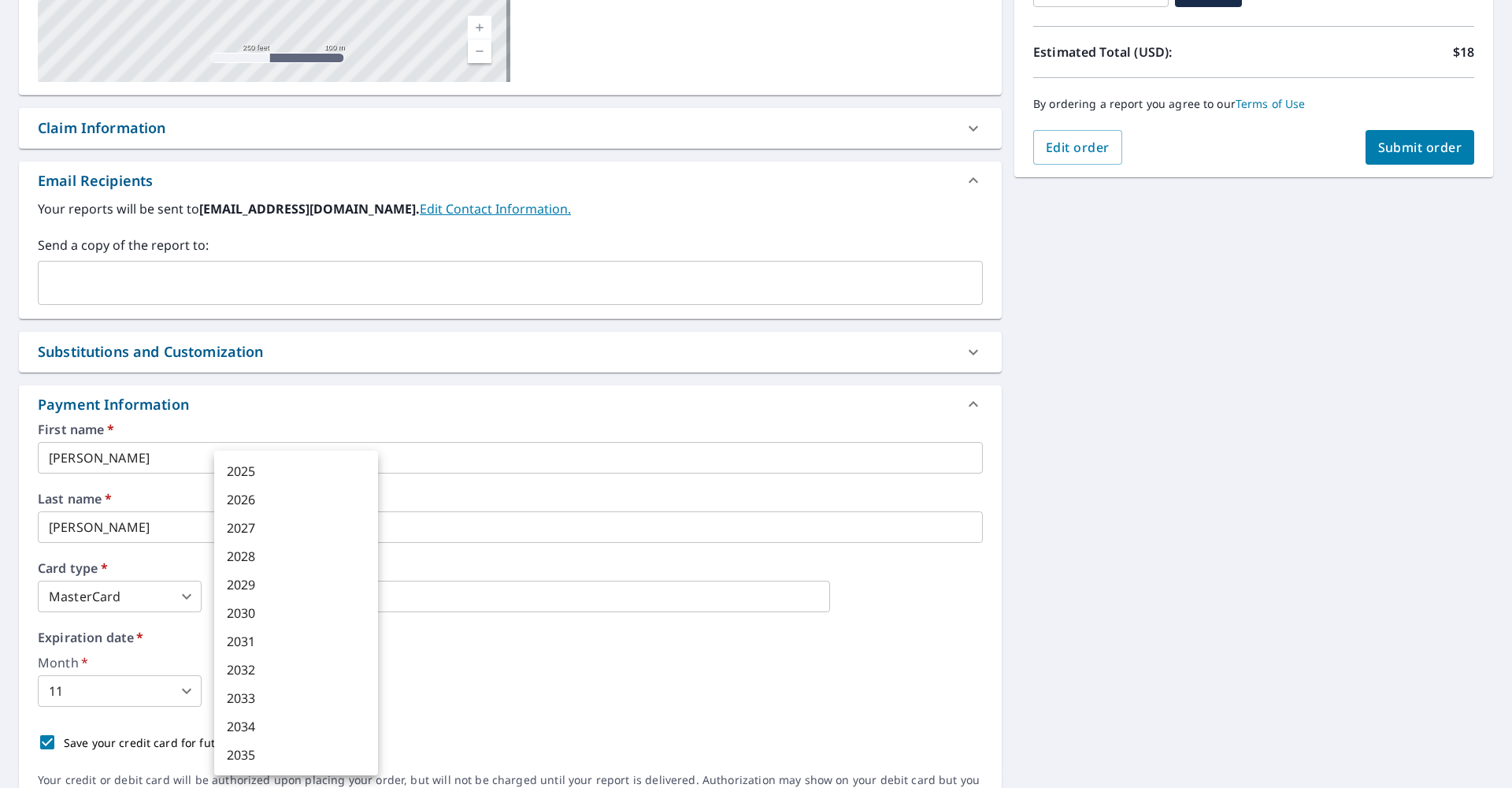 click on "2029" at bounding box center (296, 585) 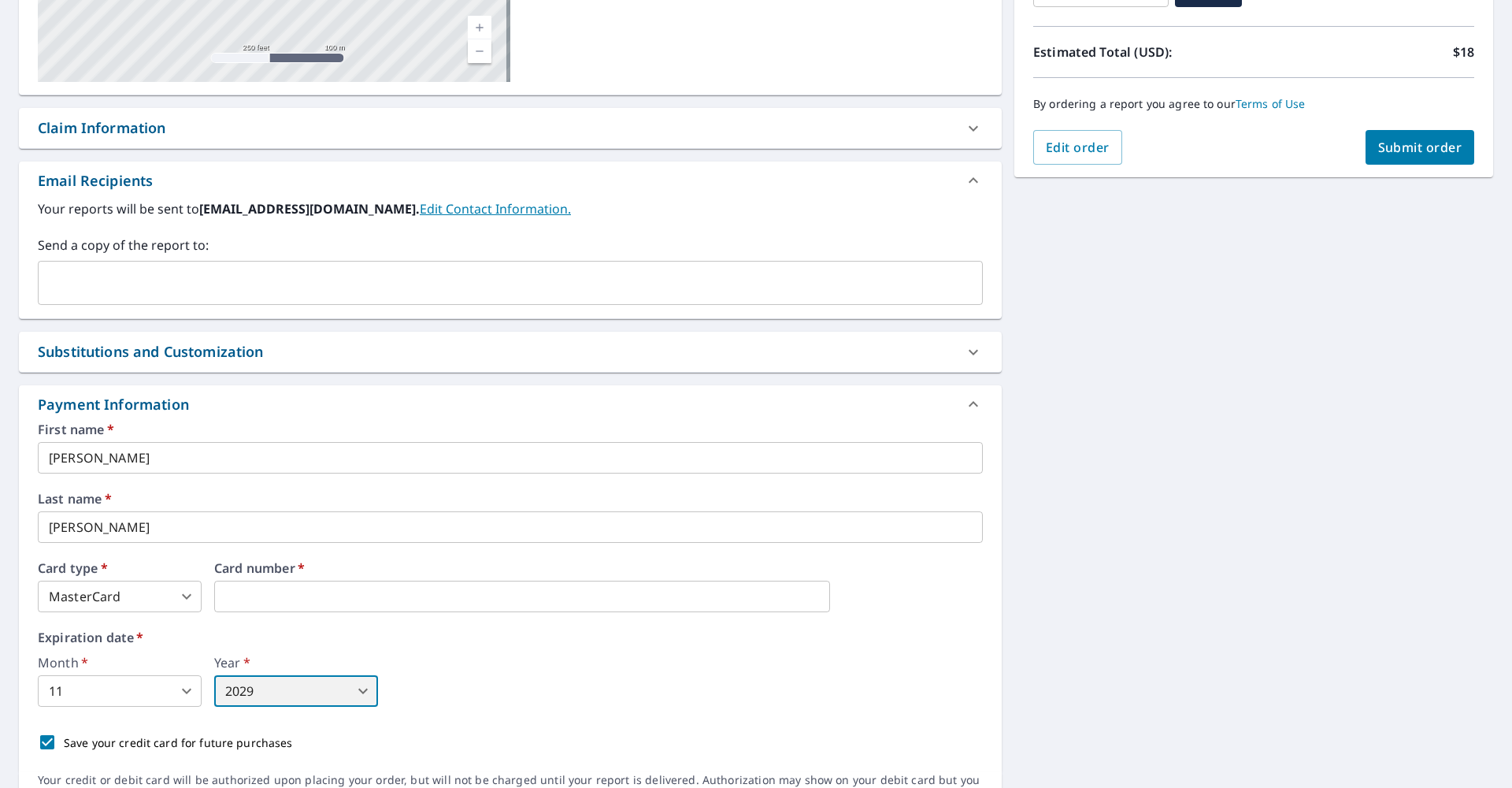 type on "2029" 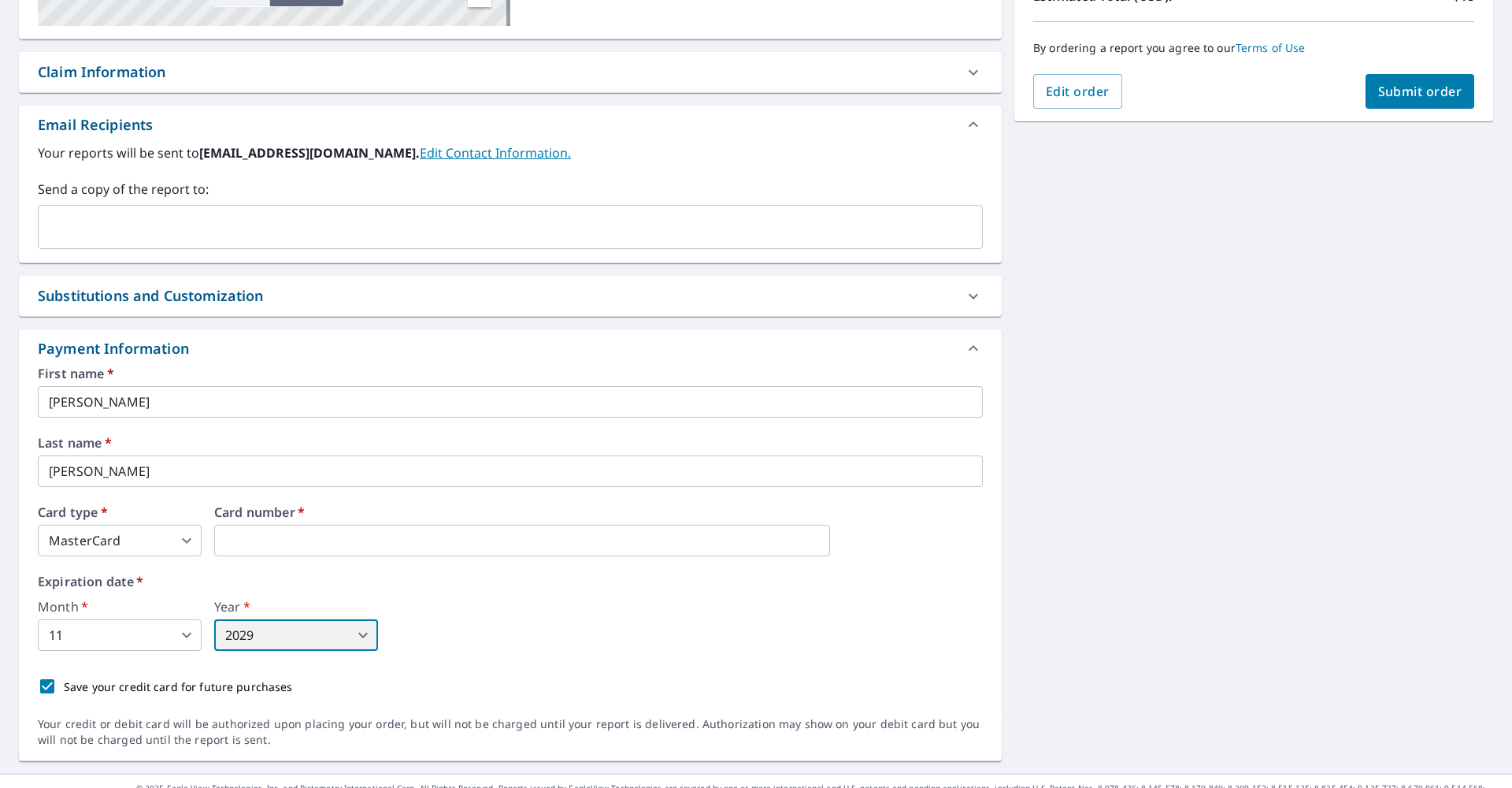 scroll, scrollTop: 407, scrollLeft: 0, axis: vertical 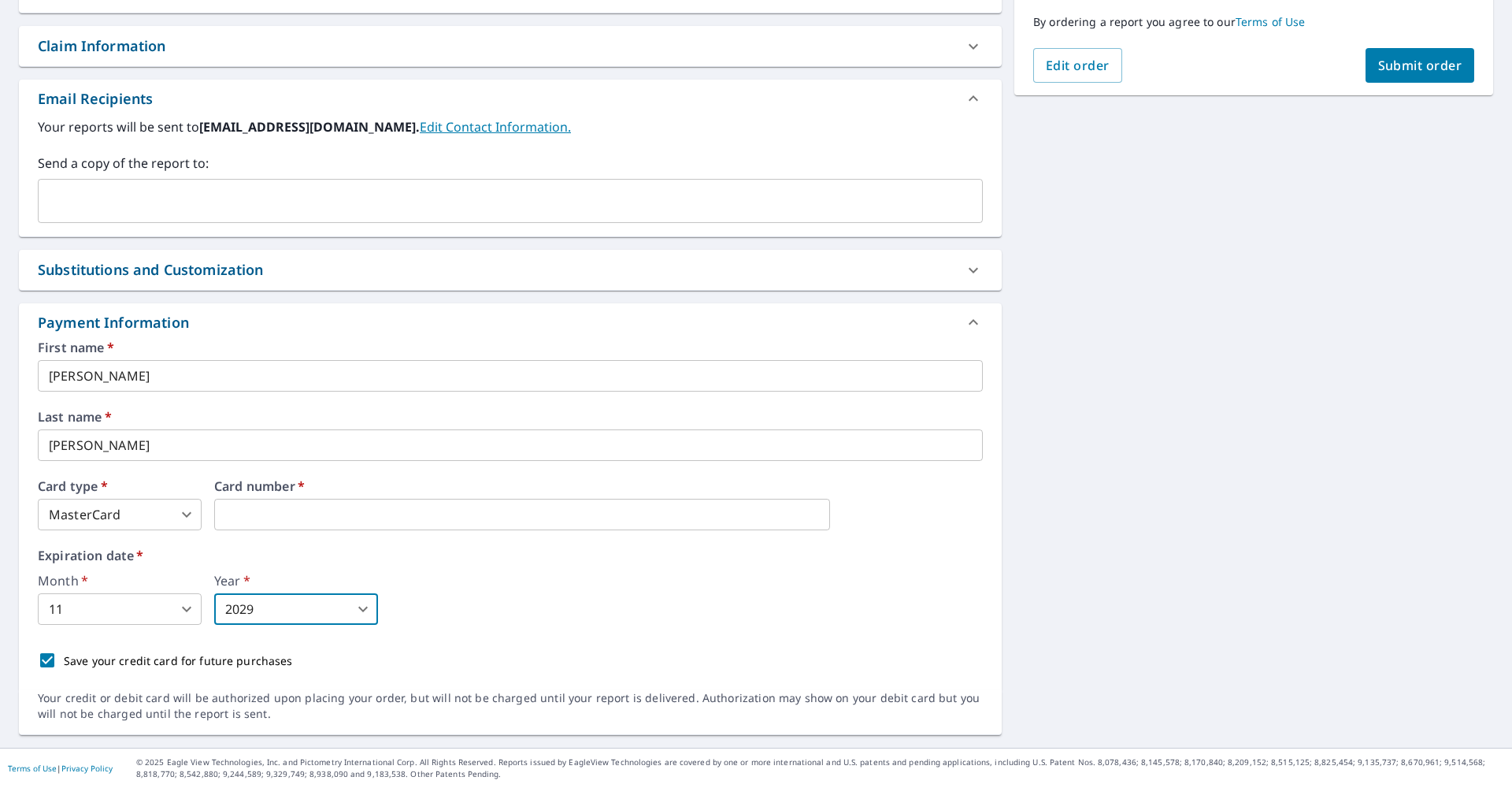 click on "First name   * Nicole ​ Last name   * Rhodes ​ Card type   * MasterCard 3 ​ Card number   * Expiration date   * Month   * 11 11 ​ Year   * 2029 2029 ​ Save your credit card for future purchases" at bounding box center (510, 509) 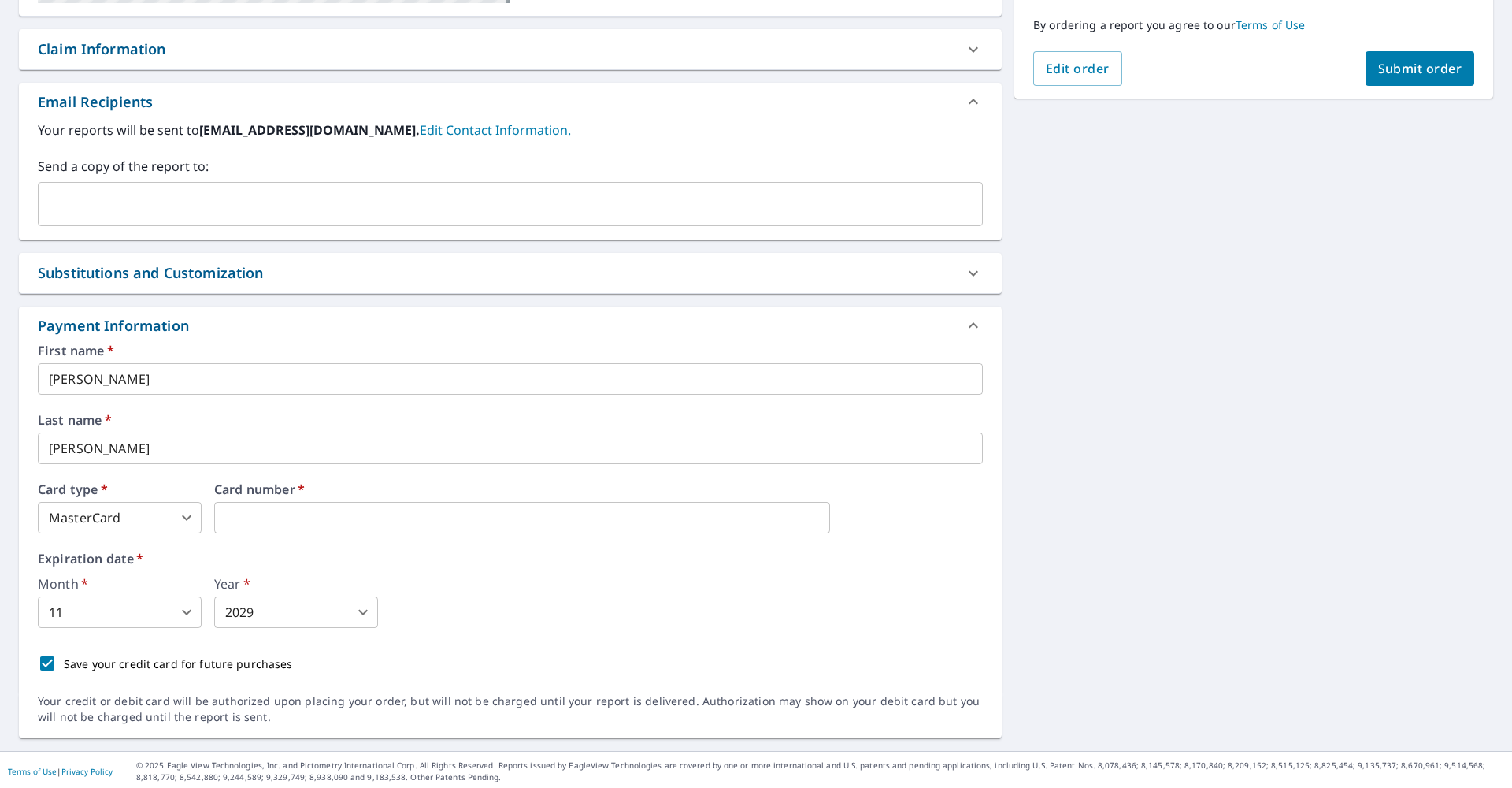 scroll, scrollTop: 256, scrollLeft: 0, axis: vertical 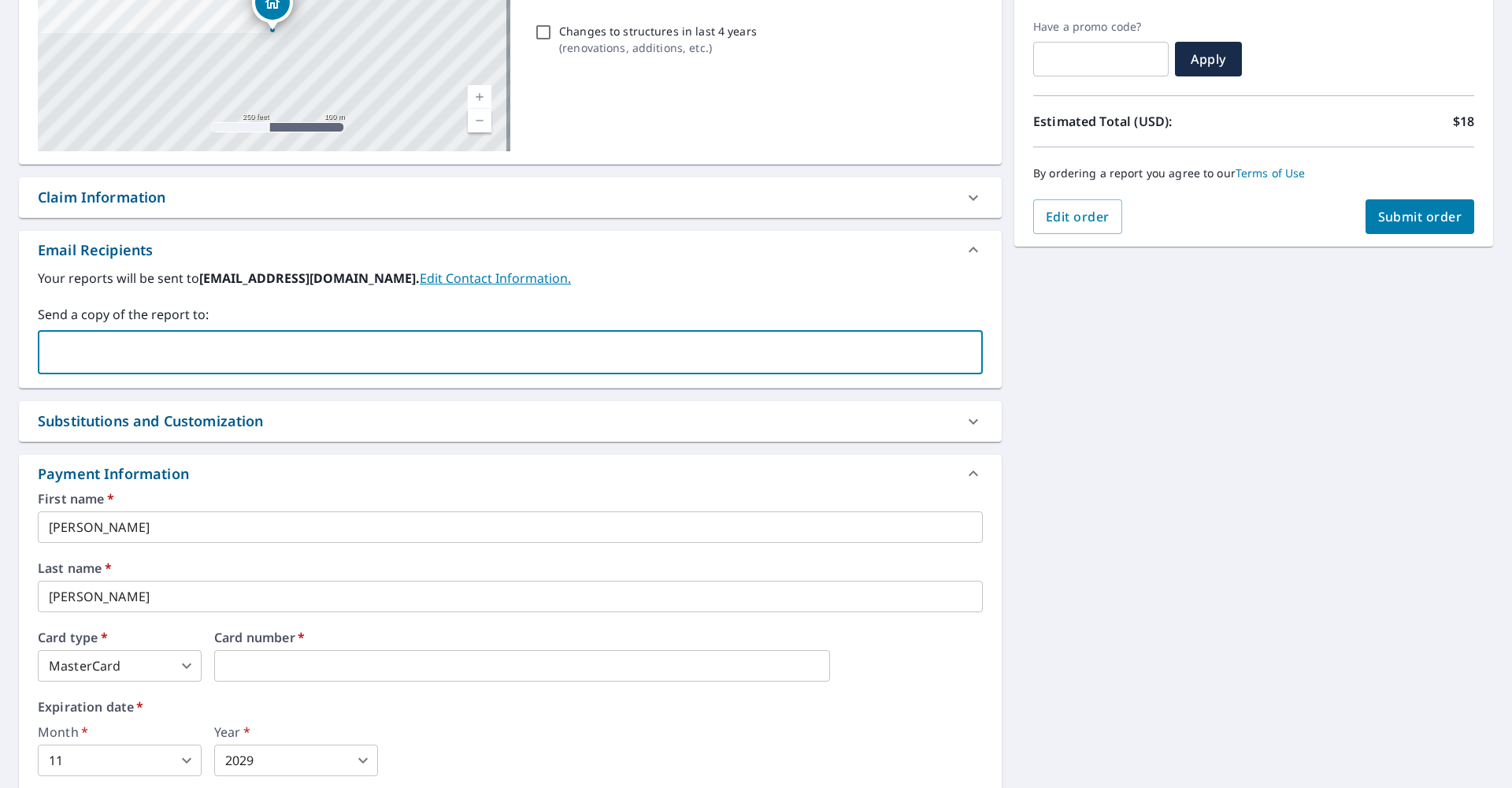 click at bounding box center (498, 352) 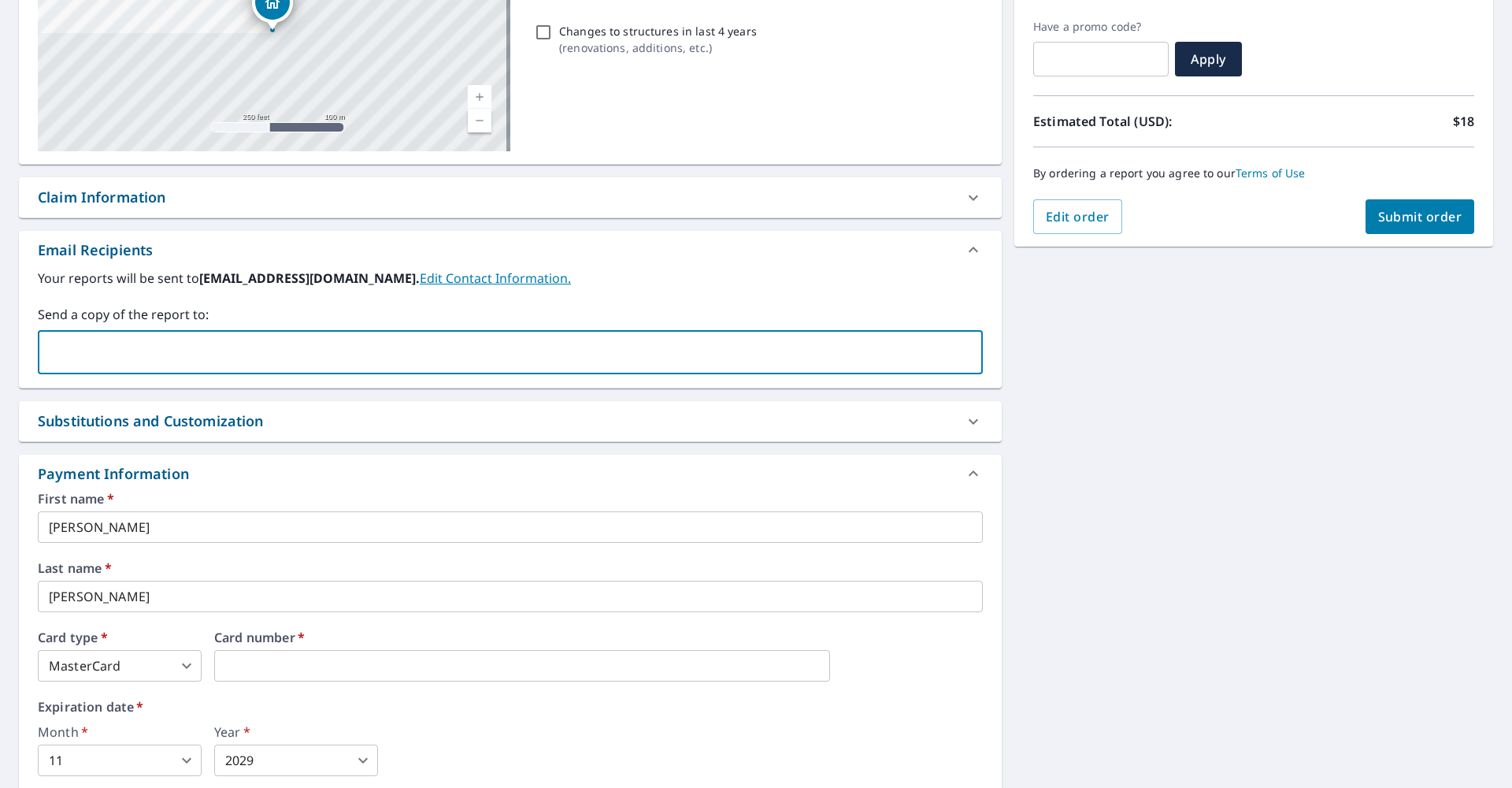 type on "david.rhodes@goldsealroof.com" 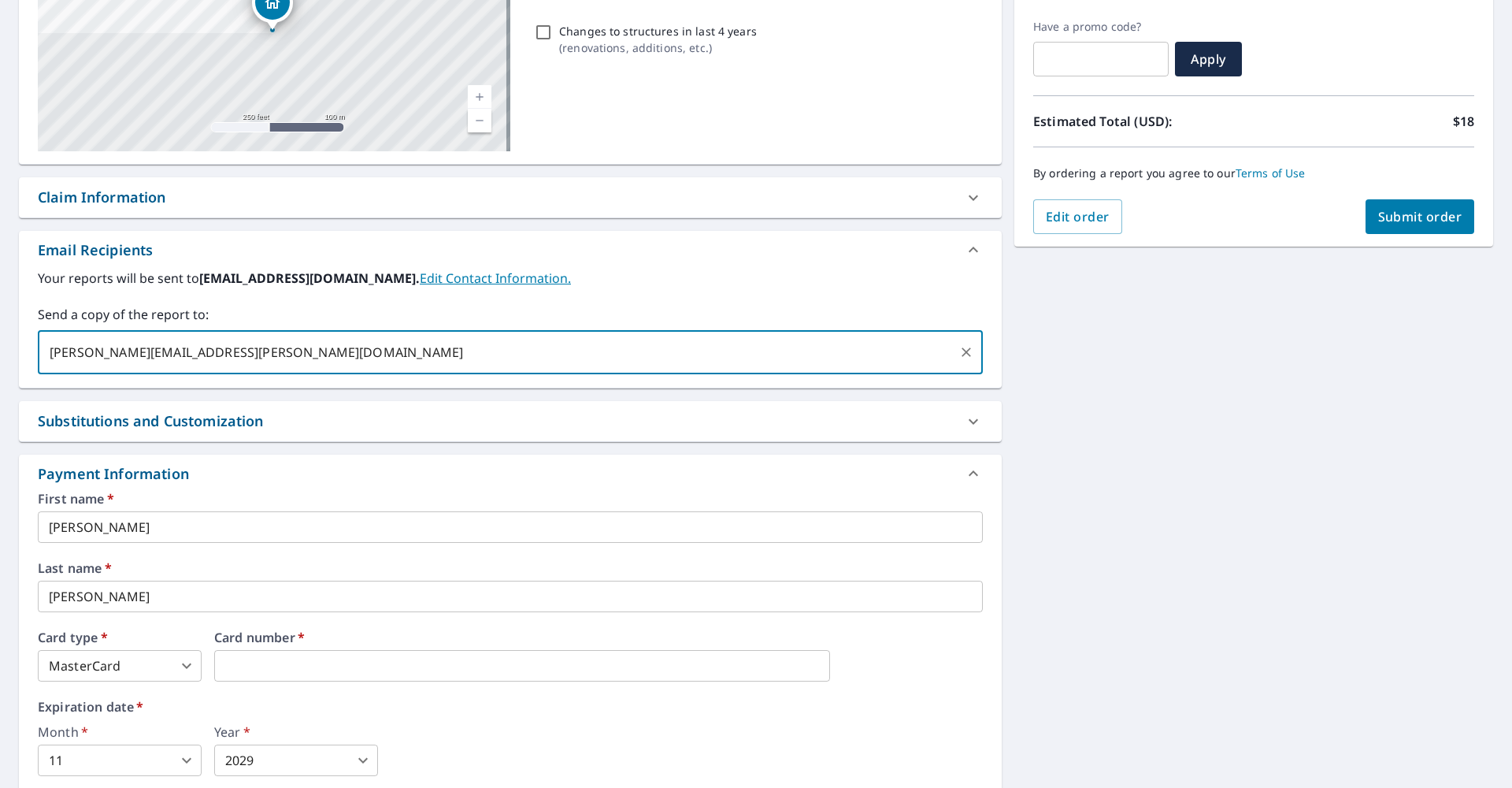 click on "david.rhodes@goldsealroof.com" at bounding box center [498, 352] 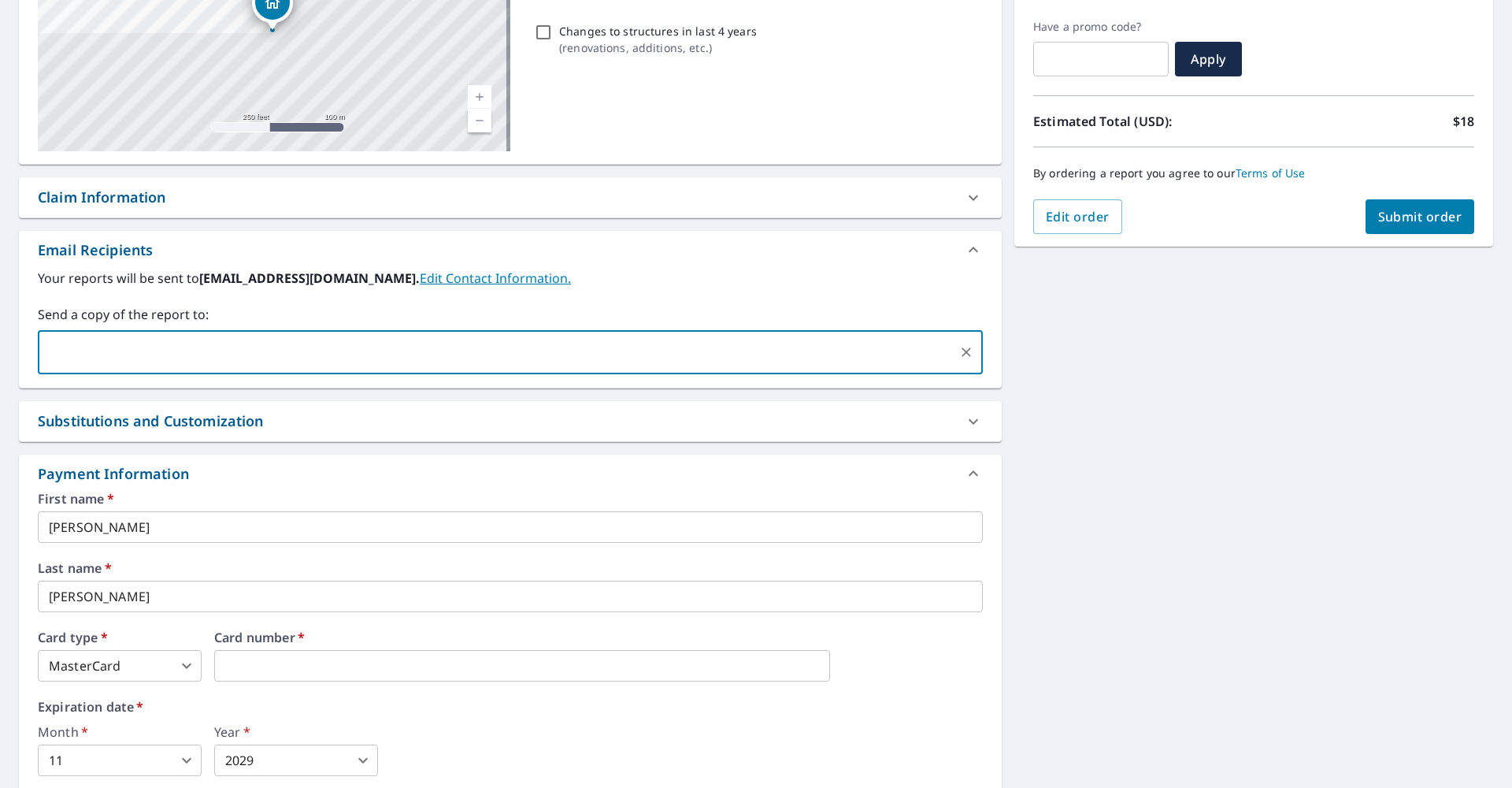 click on "Submit order" at bounding box center [1420, 217] 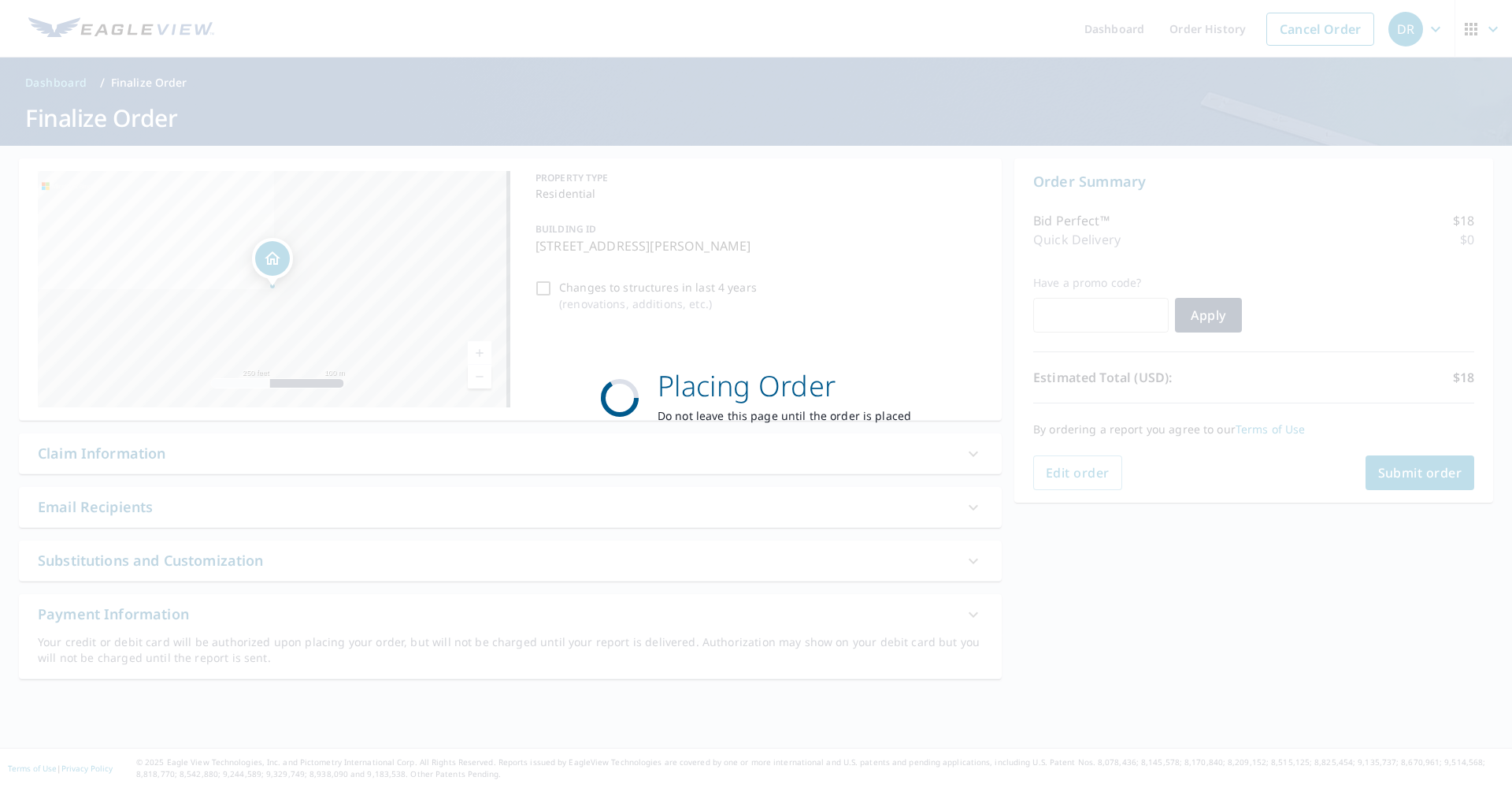 scroll, scrollTop: 0, scrollLeft: 0, axis: both 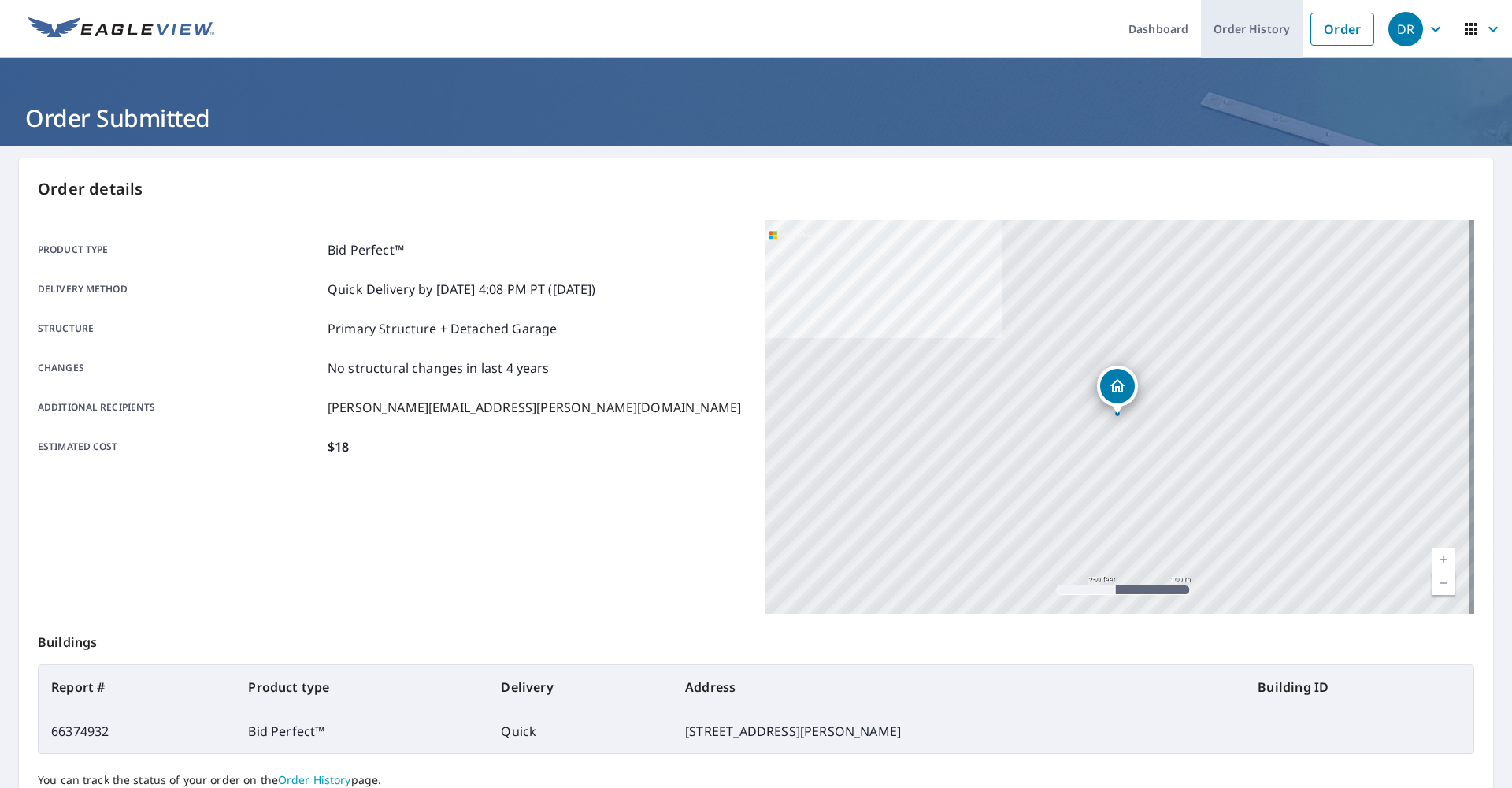 click on "Order History" at bounding box center (1251, 28) 